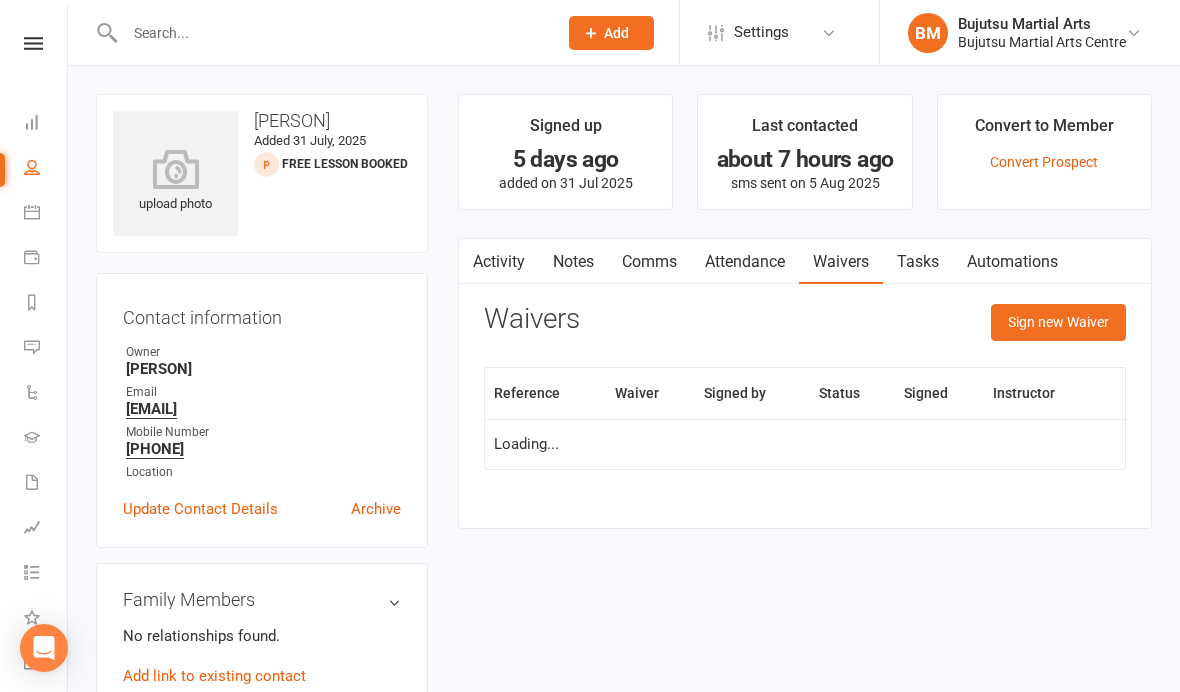 scroll, scrollTop: 0, scrollLeft: 0, axis: both 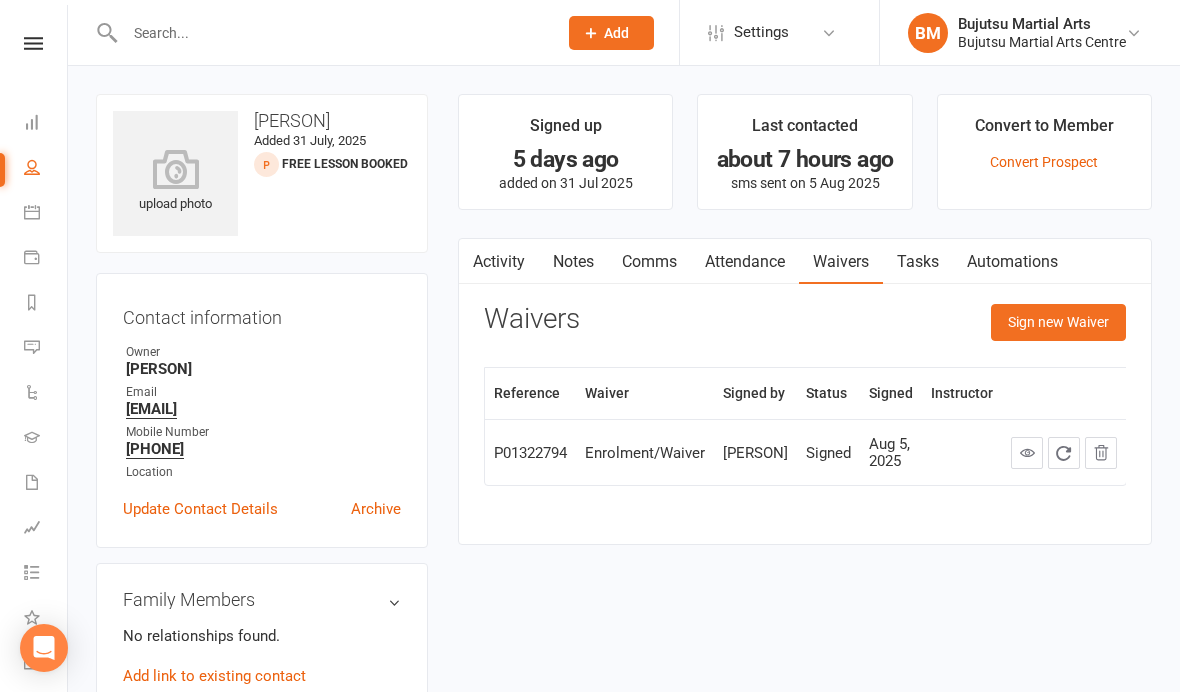 click on "Sign new Waiver" at bounding box center [1058, 322] 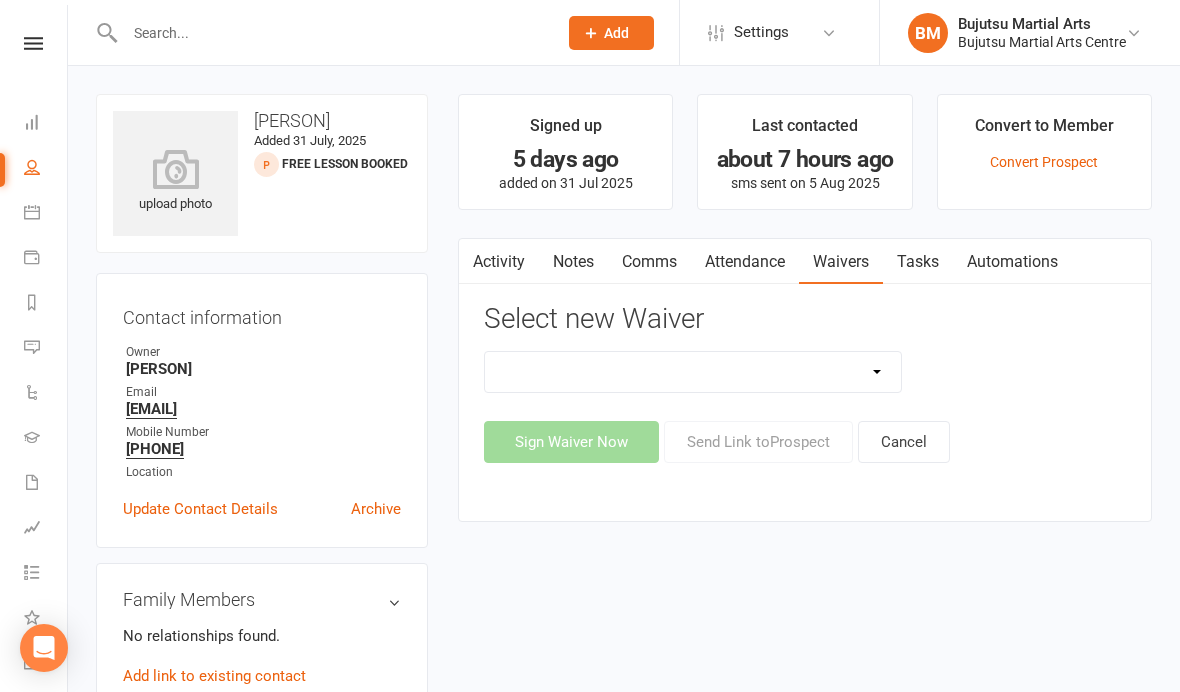 click on "Bujutsu Child Care Kids Karate Program Cash Upfront Membership Application Change of Bank Details Enrolment/Waiver Gym Induction Membership Application" at bounding box center (693, 372) 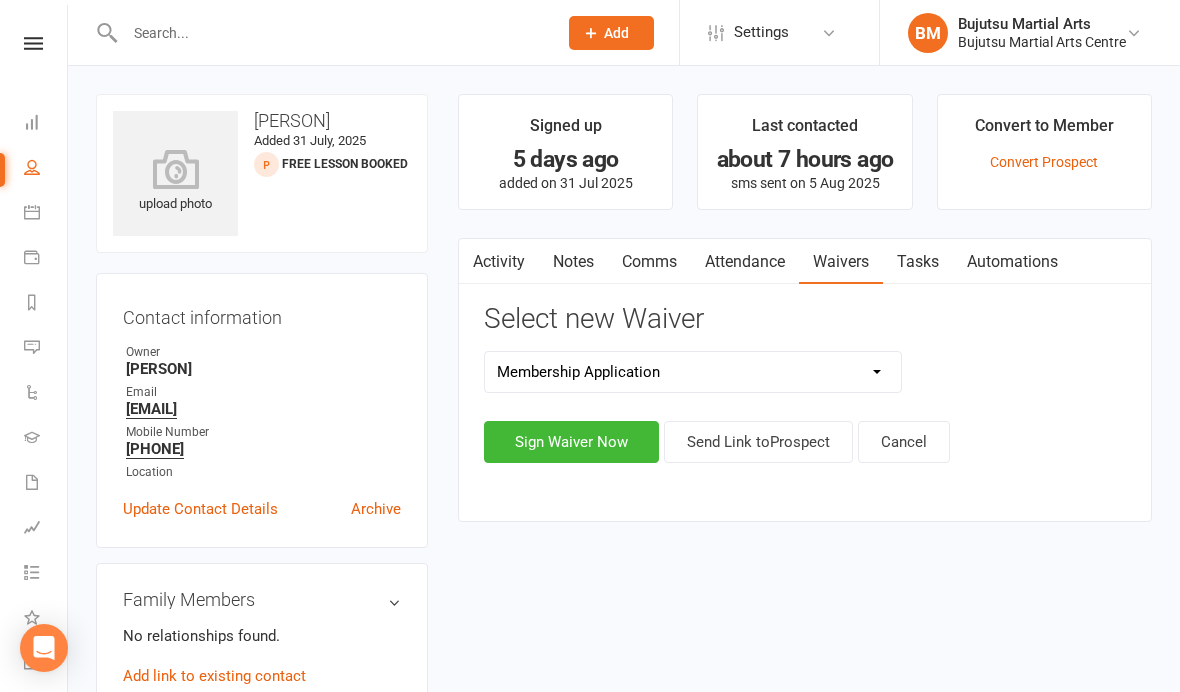 click on "Sign Waiver Now" at bounding box center [571, 442] 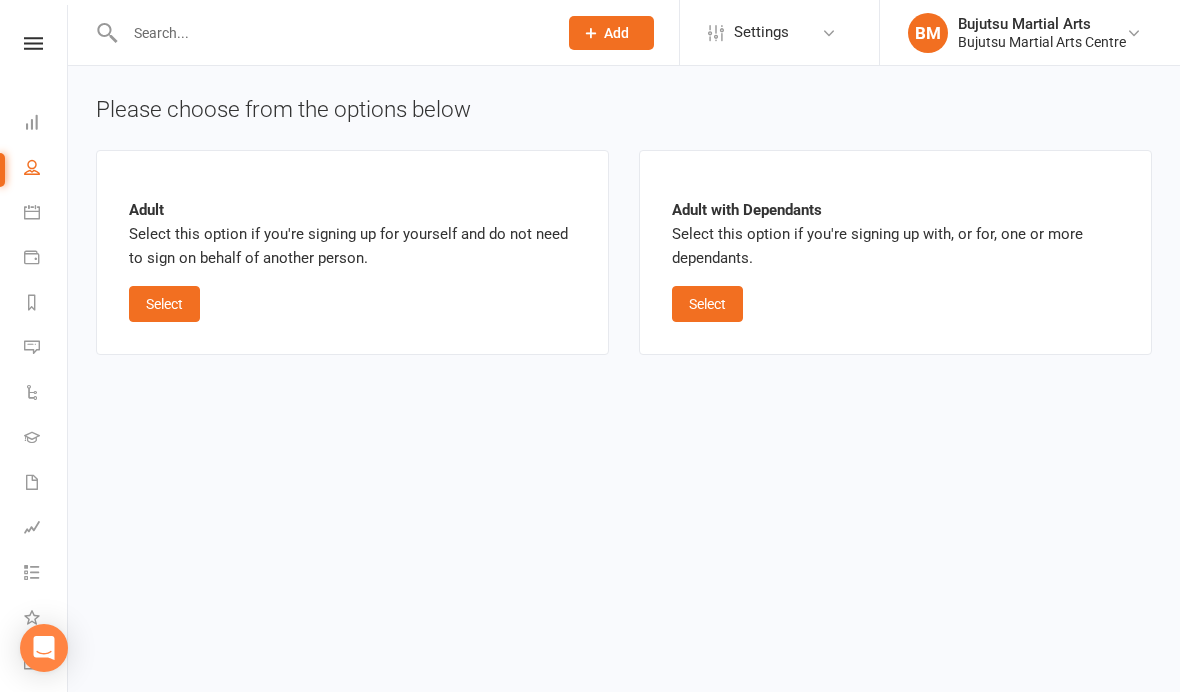 click on "Adult with Dependants Select this option if you're signing up with, or for, one or more dependants. Select" at bounding box center [895, 252] 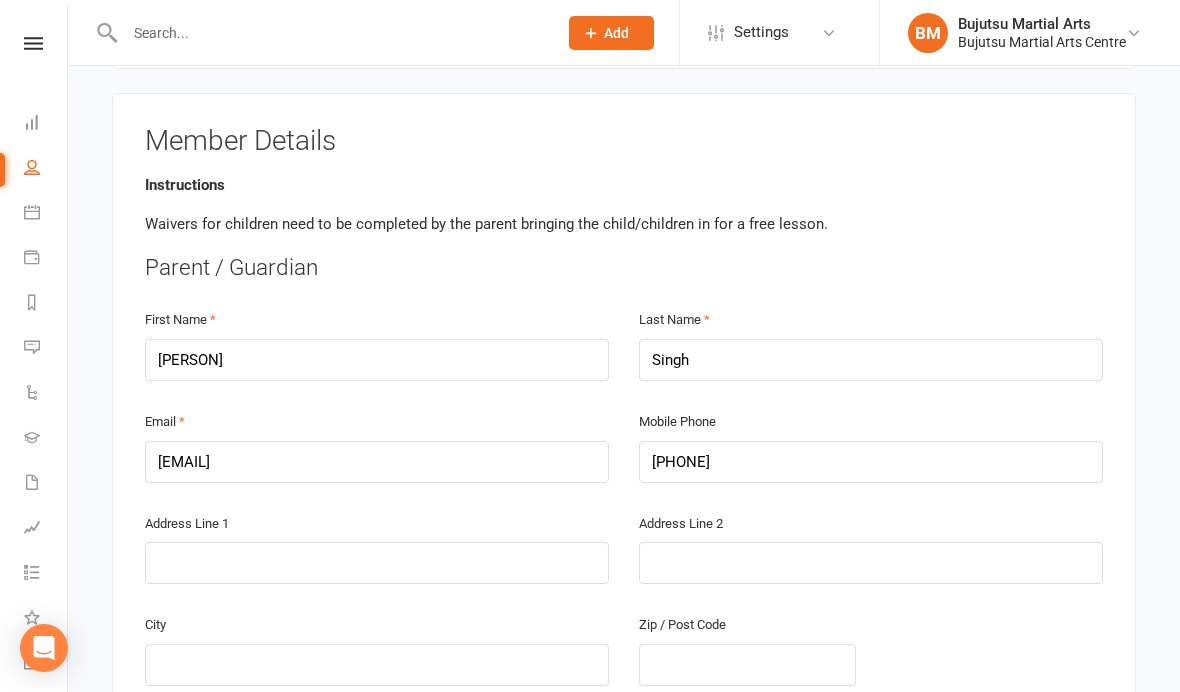 scroll, scrollTop: 339, scrollLeft: 0, axis: vertical 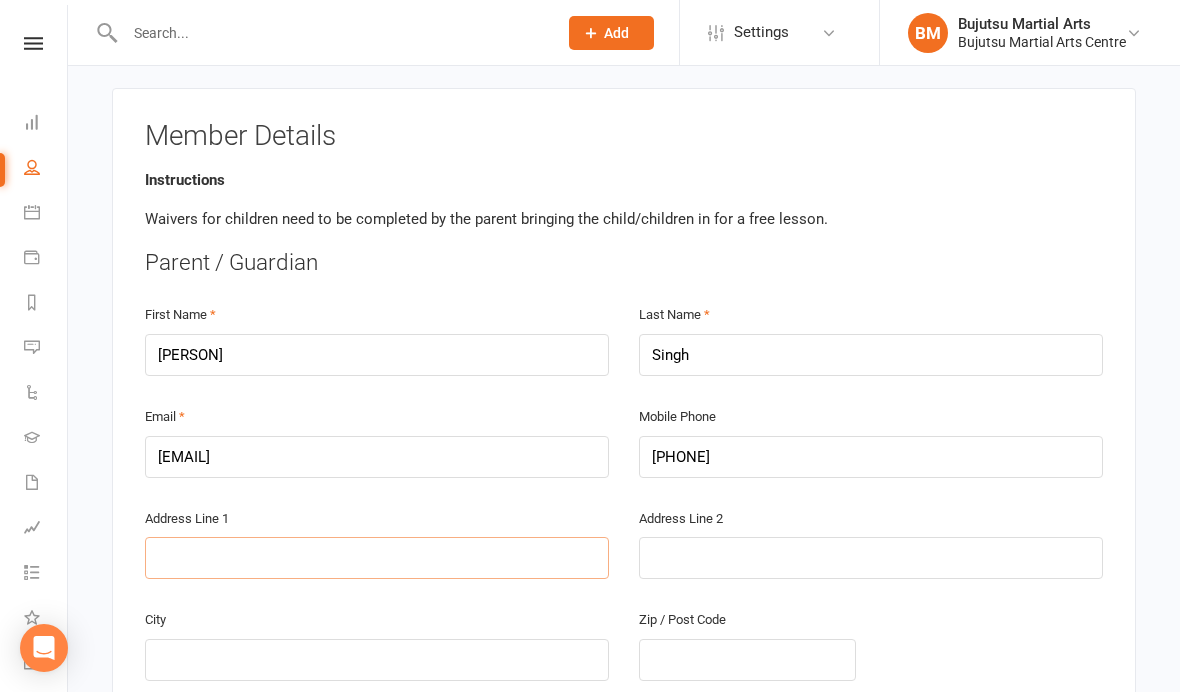 click at bounding box center [377, 558] 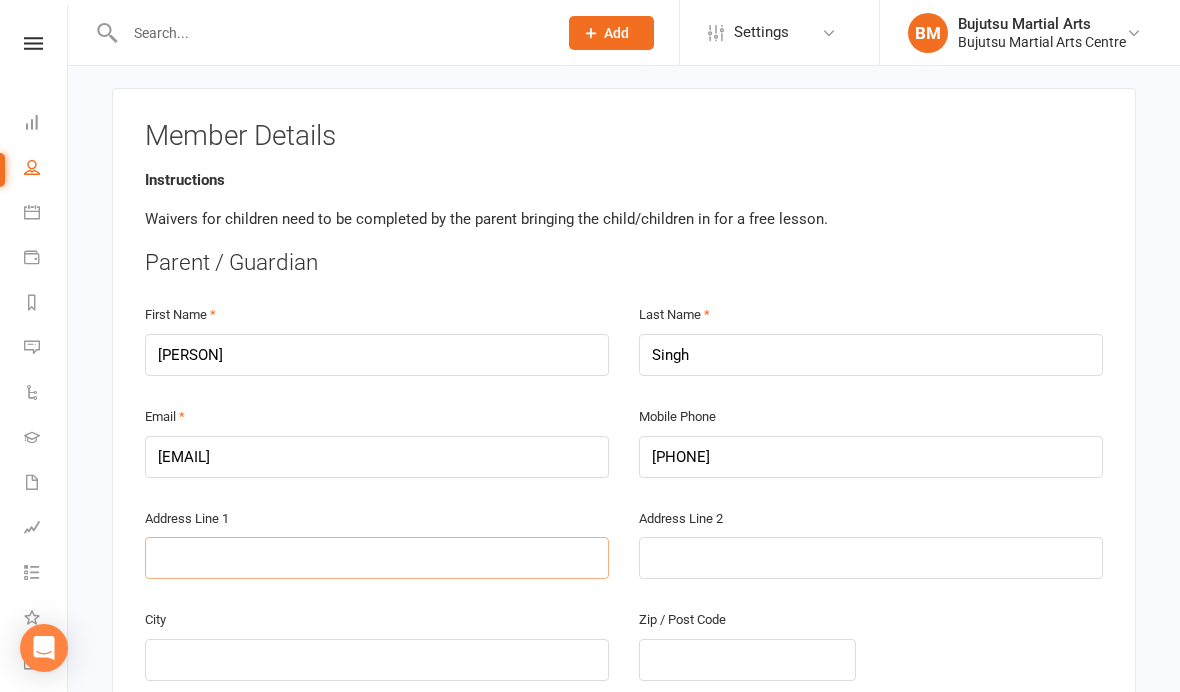 type on "5" 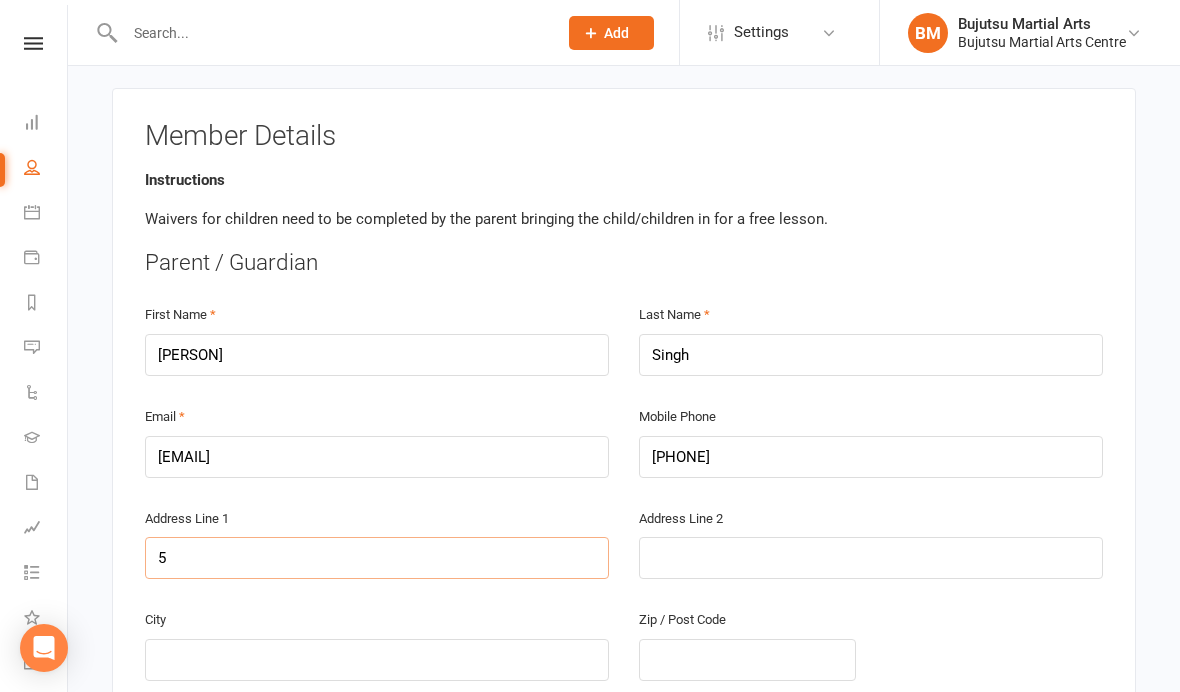 type on "52" 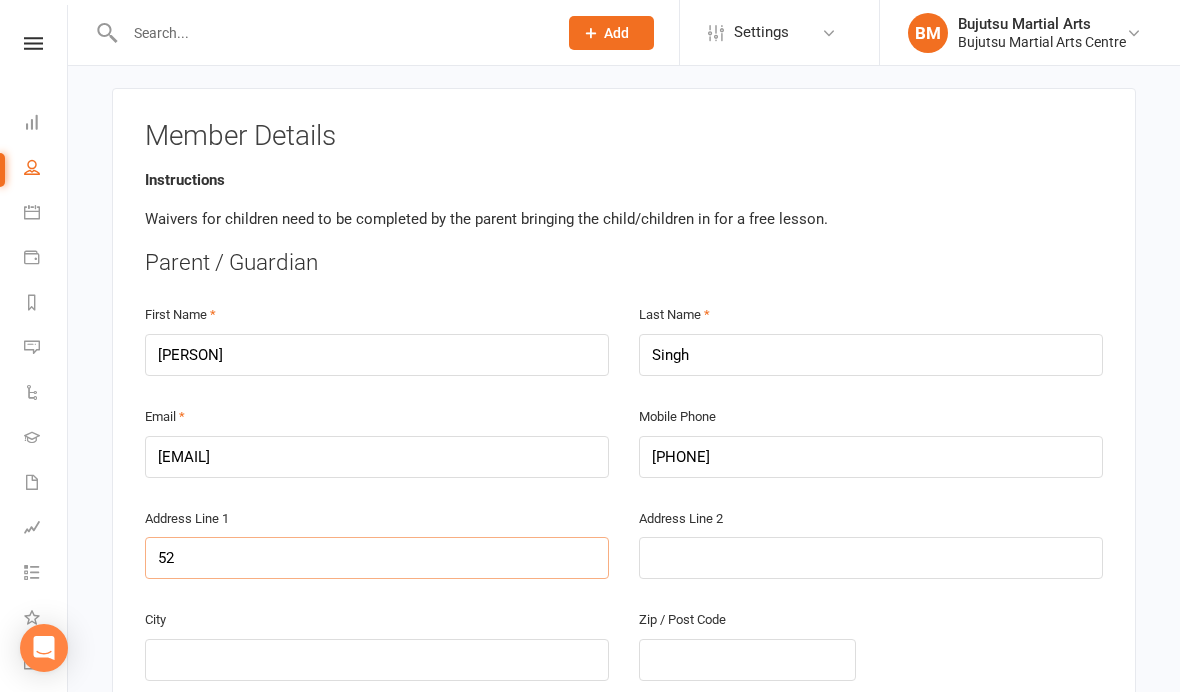 type on "52 [AGE]" 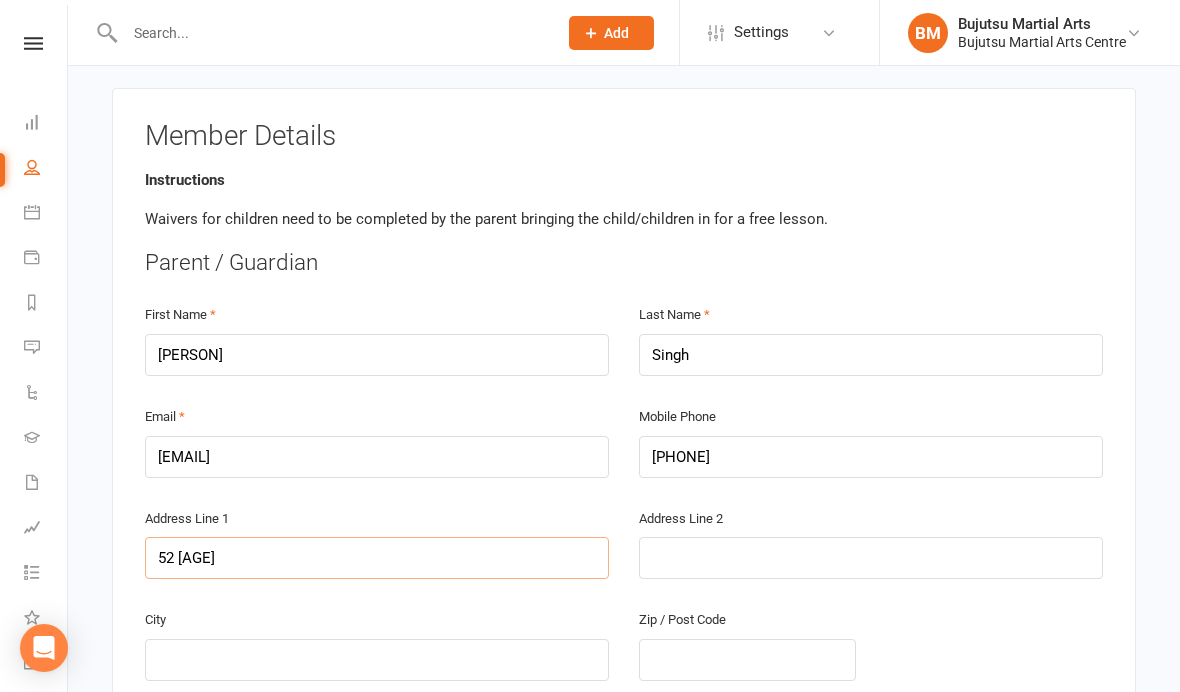 type on "52 [STREET]" 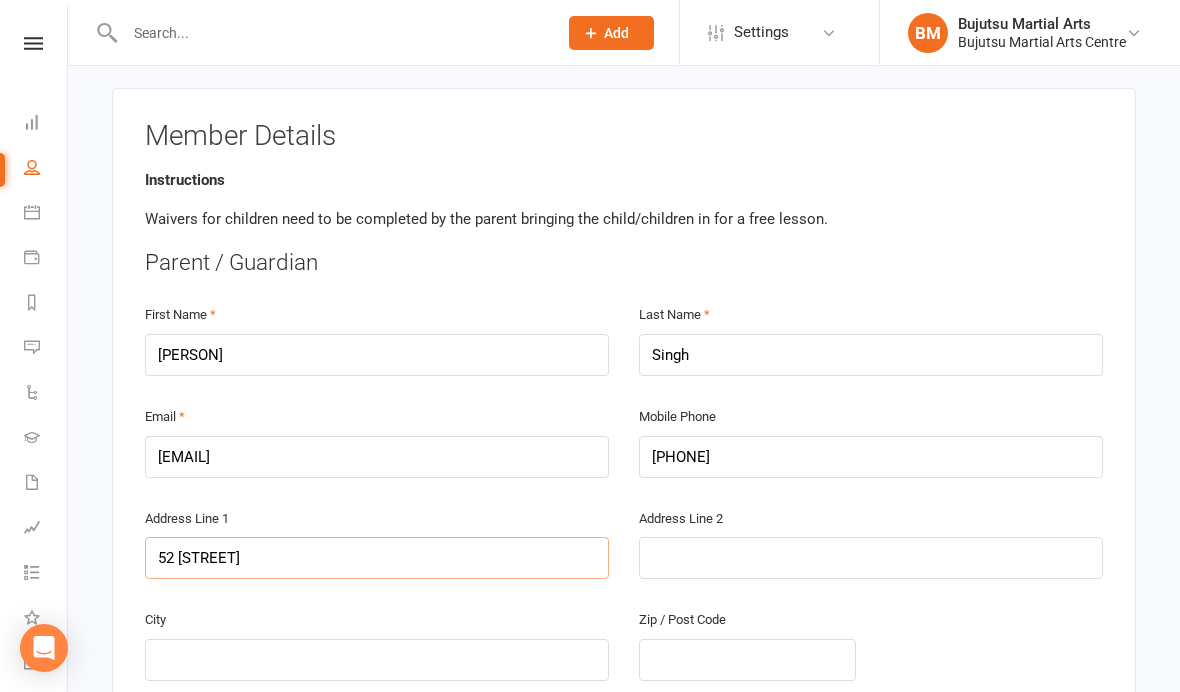 type on "52 [STREET]" 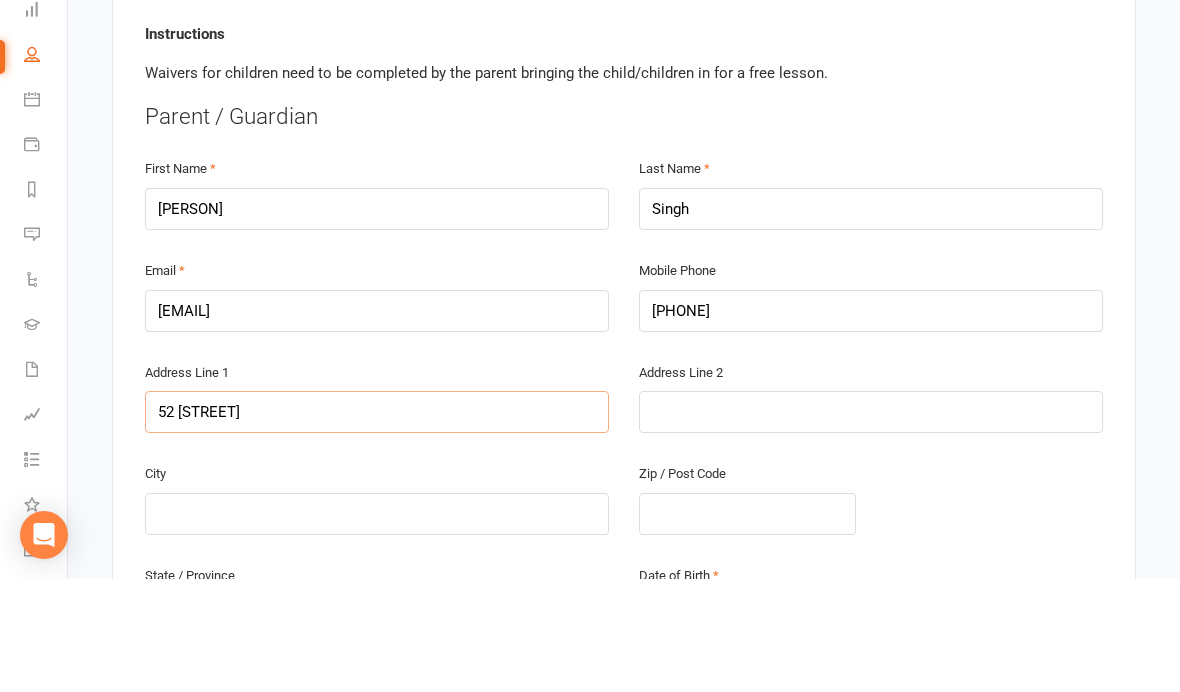 scroll, scrollTop: 375, scrollLeft: 0, axis: vertical 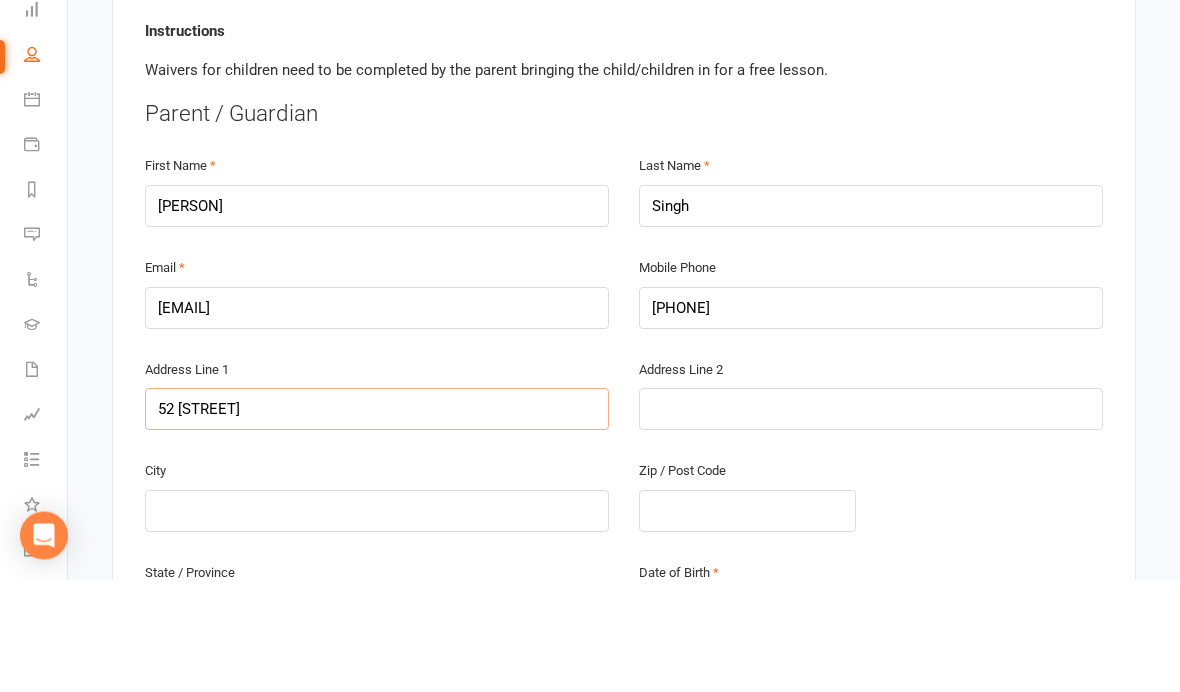 type on "52 [STREET]" 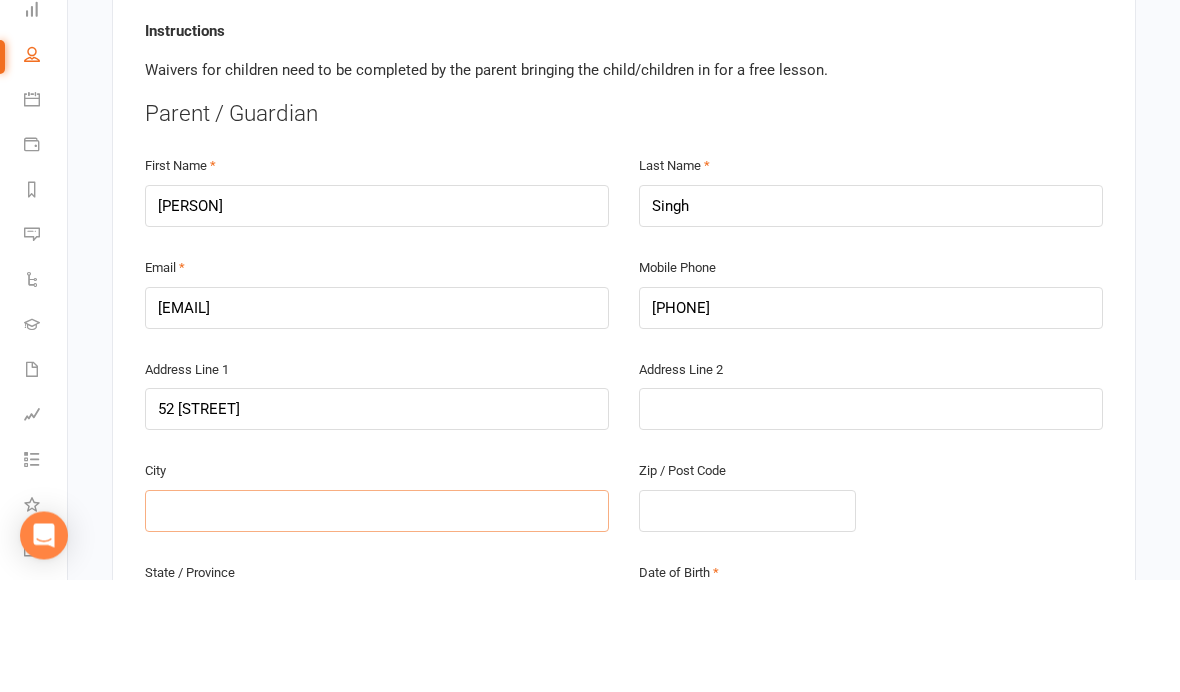 click at bounding box center (377, 624) 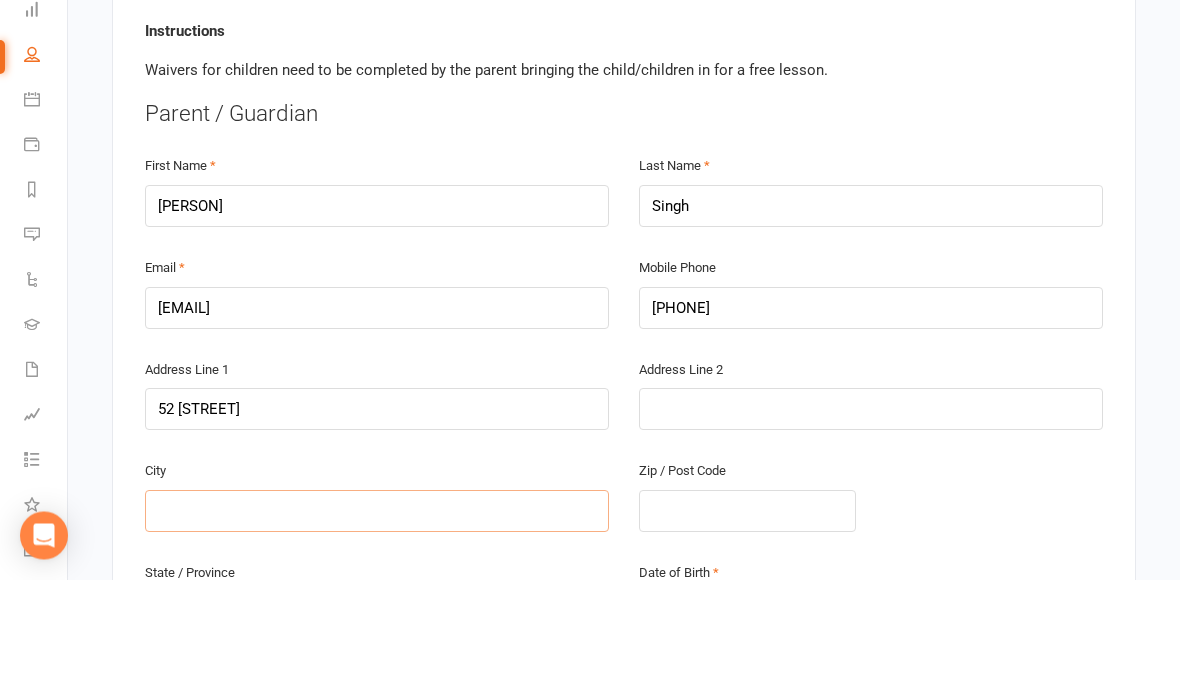 type on "G" 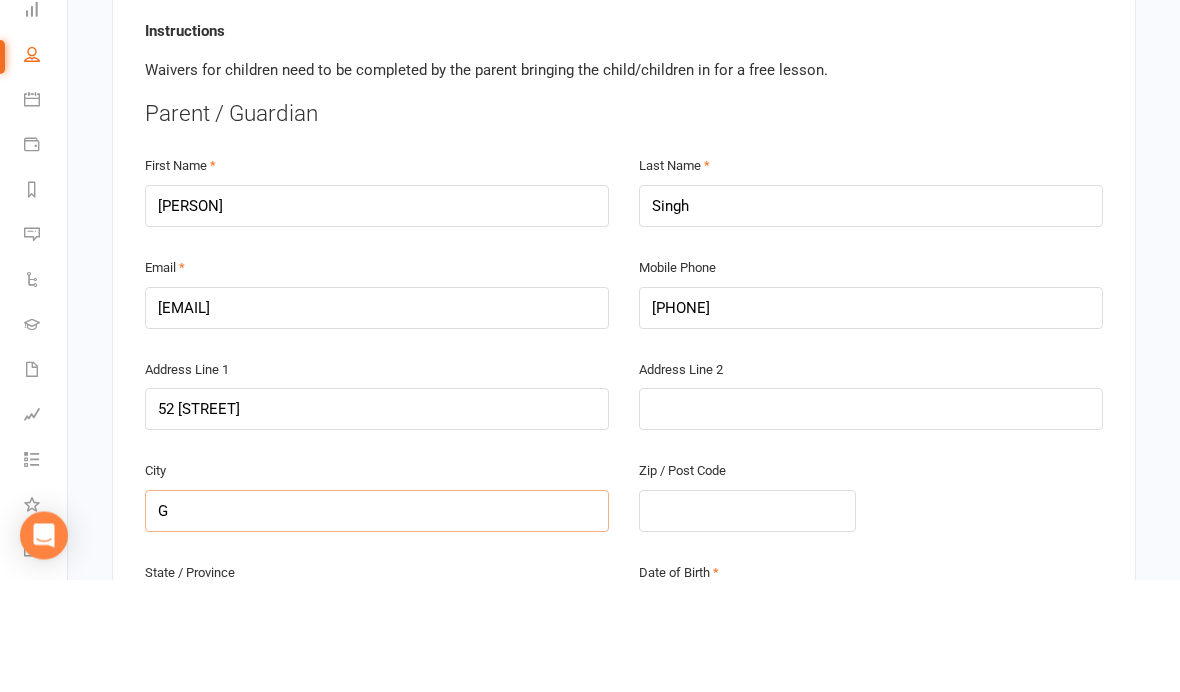 type on "Gr" 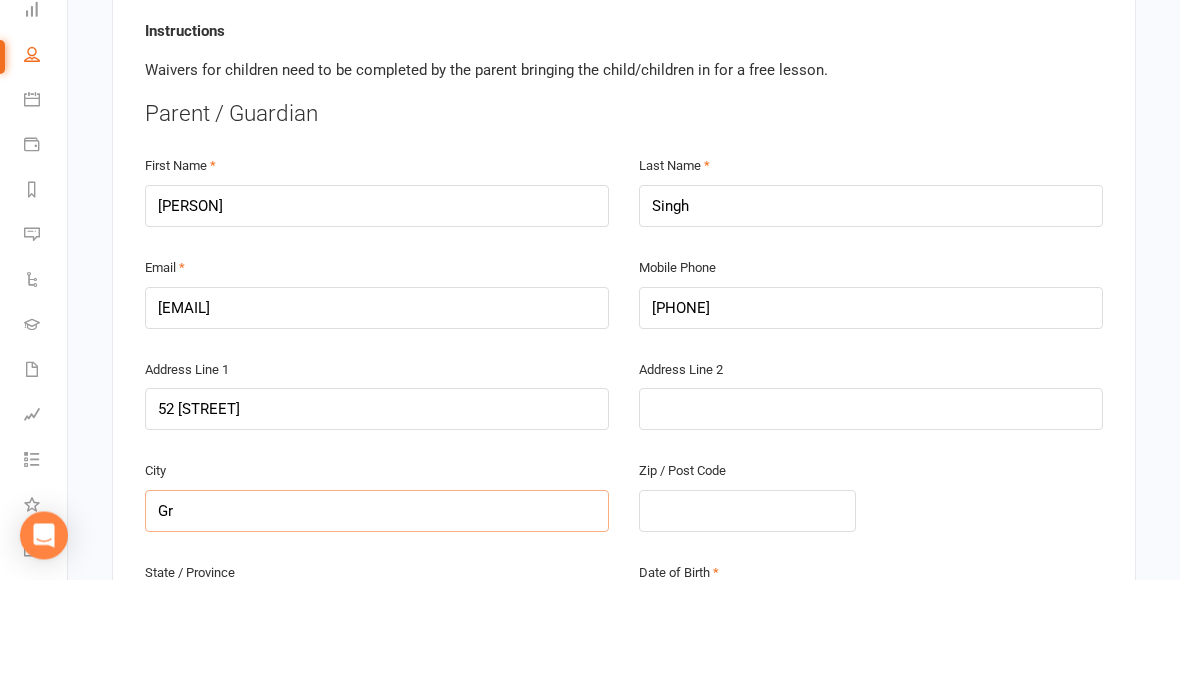 type on "Gre" 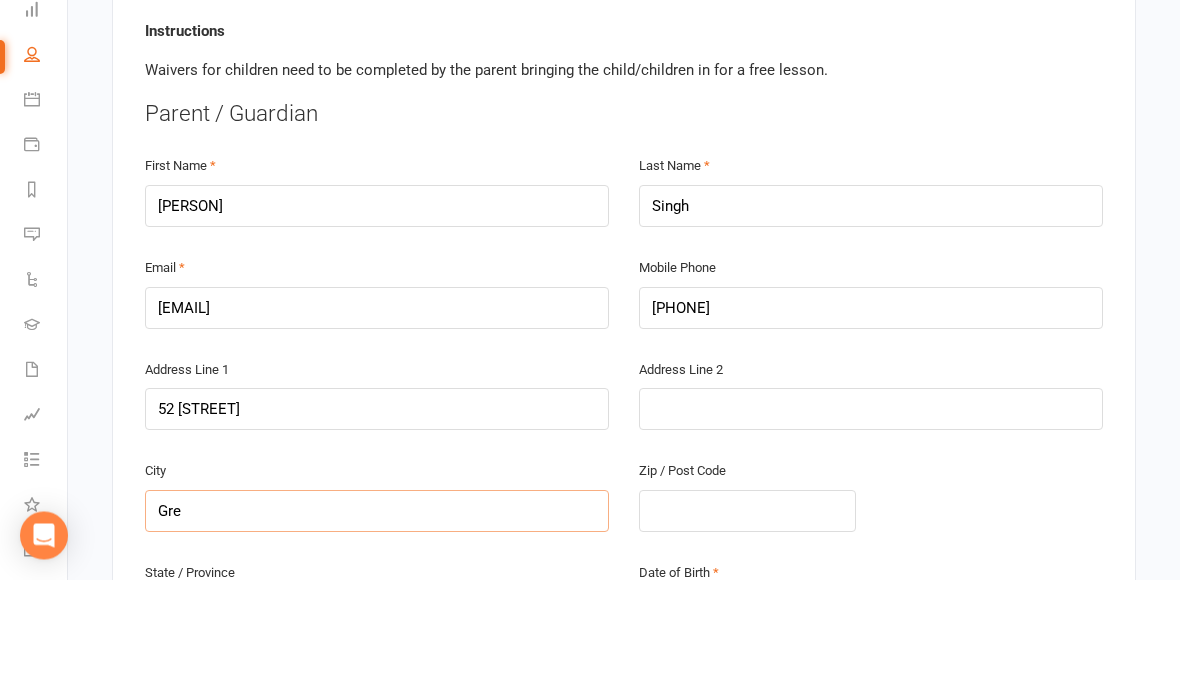 type on "Greg" 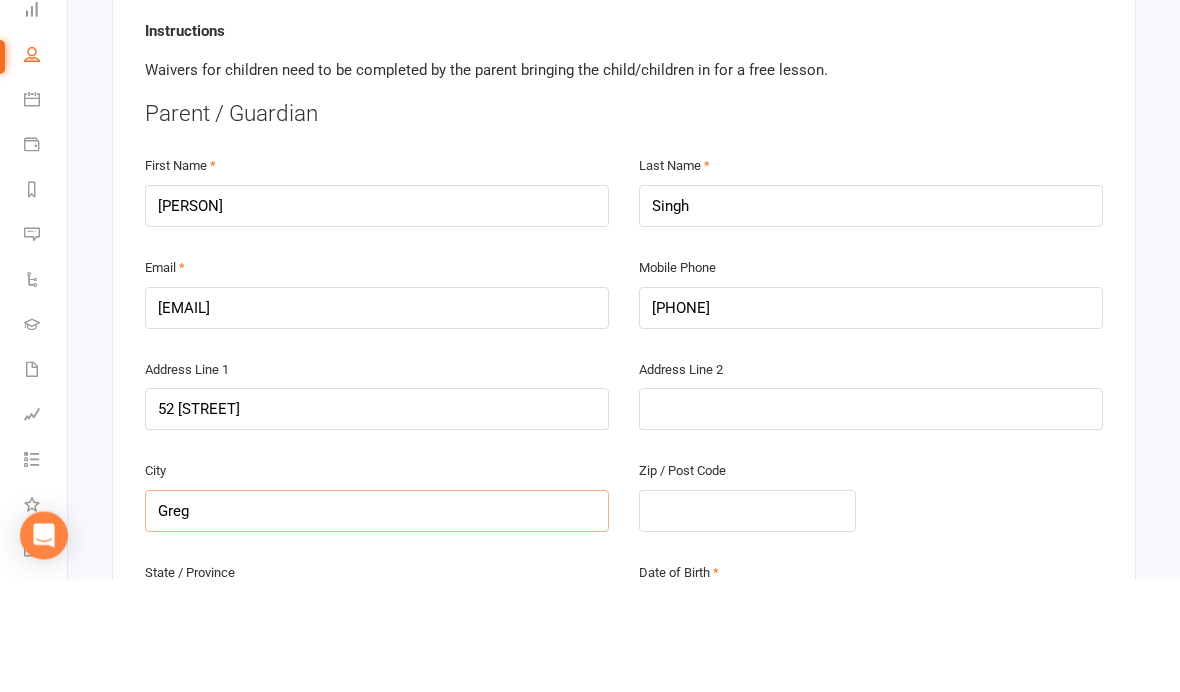 type on "Grego" 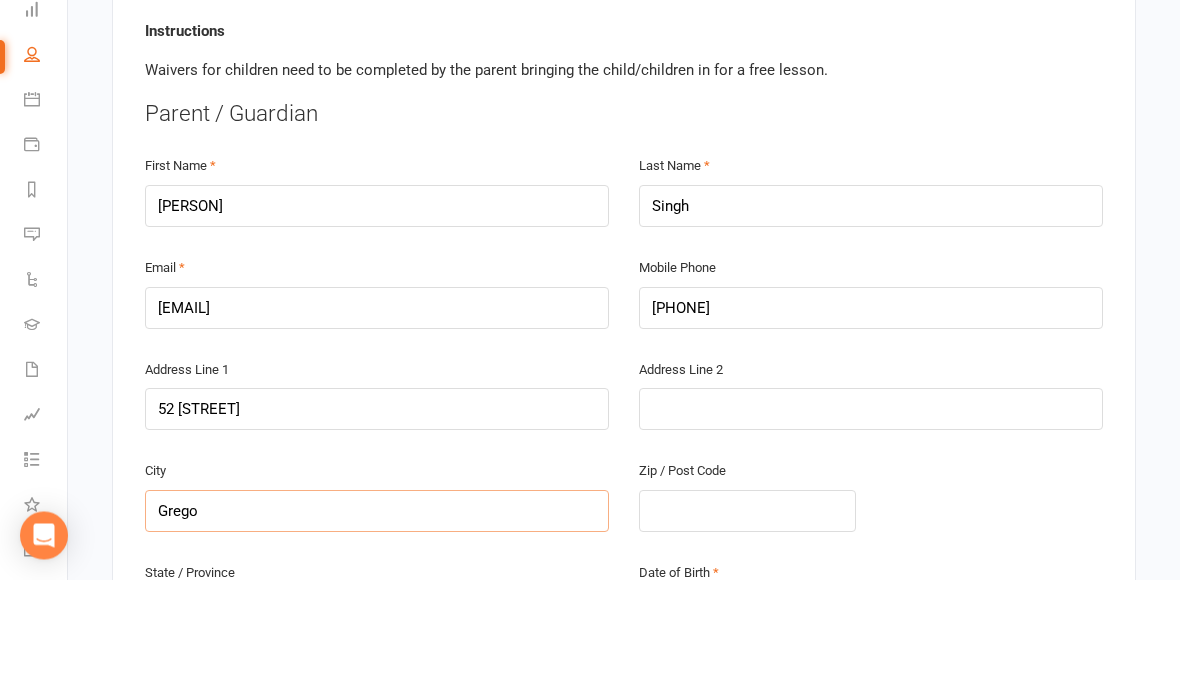 type on "[PERSON]" 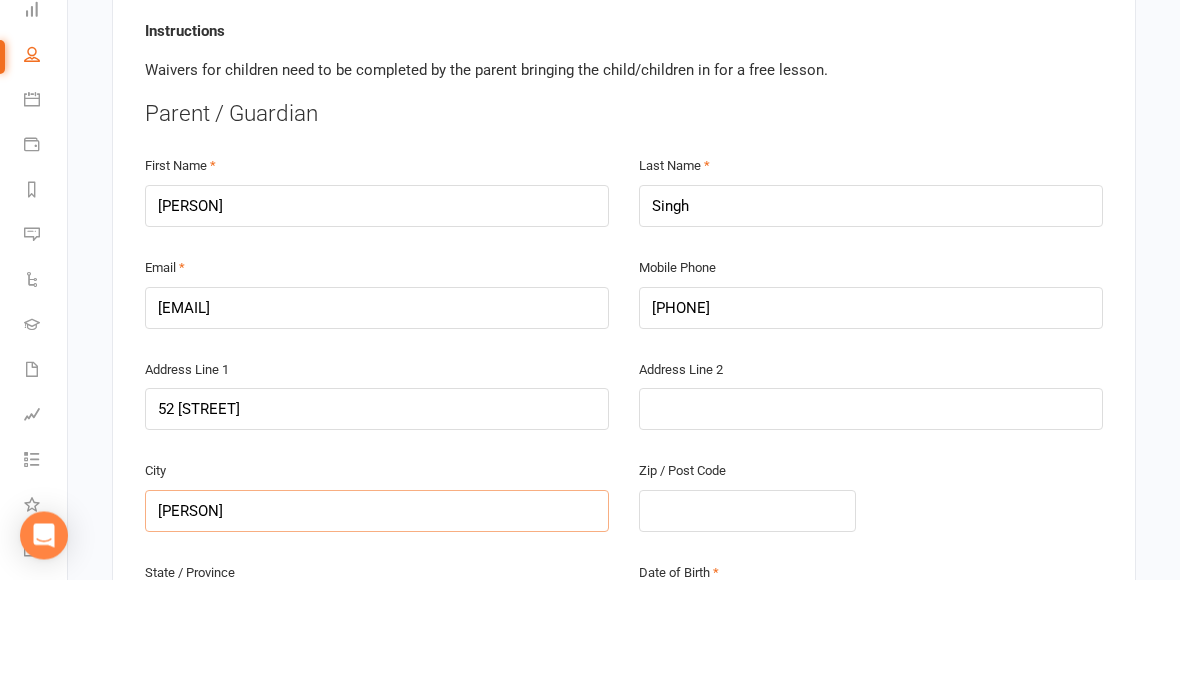 type on "[PERSON]" 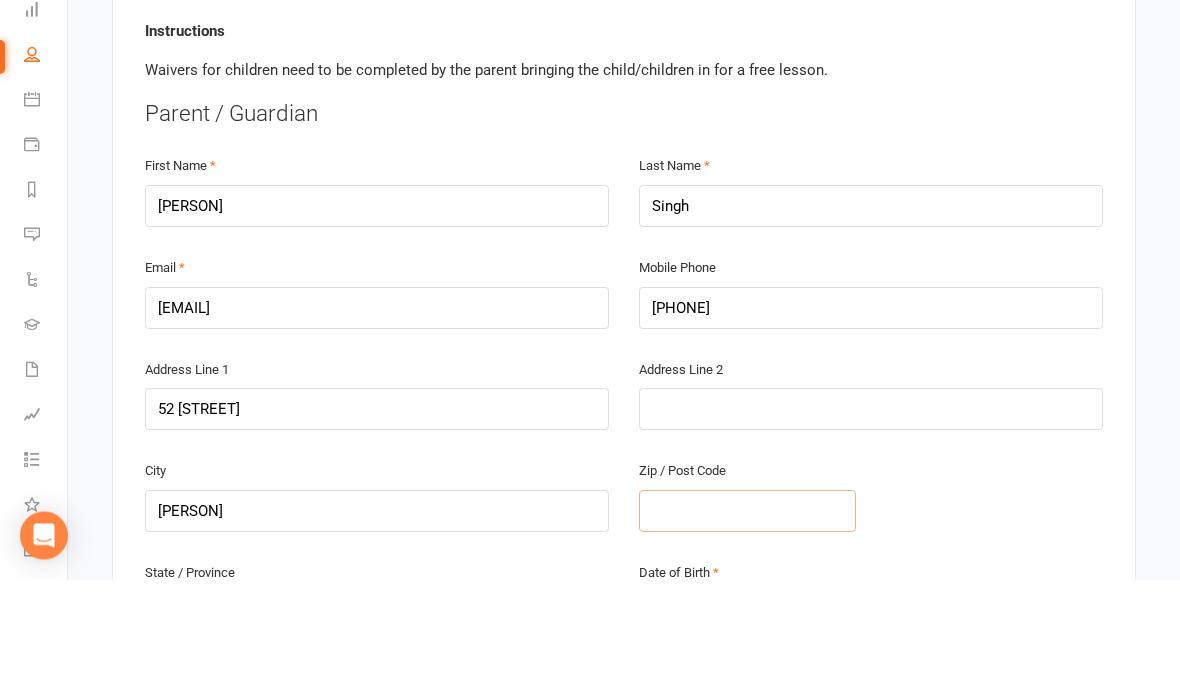 click at bounding box center (747, 624) 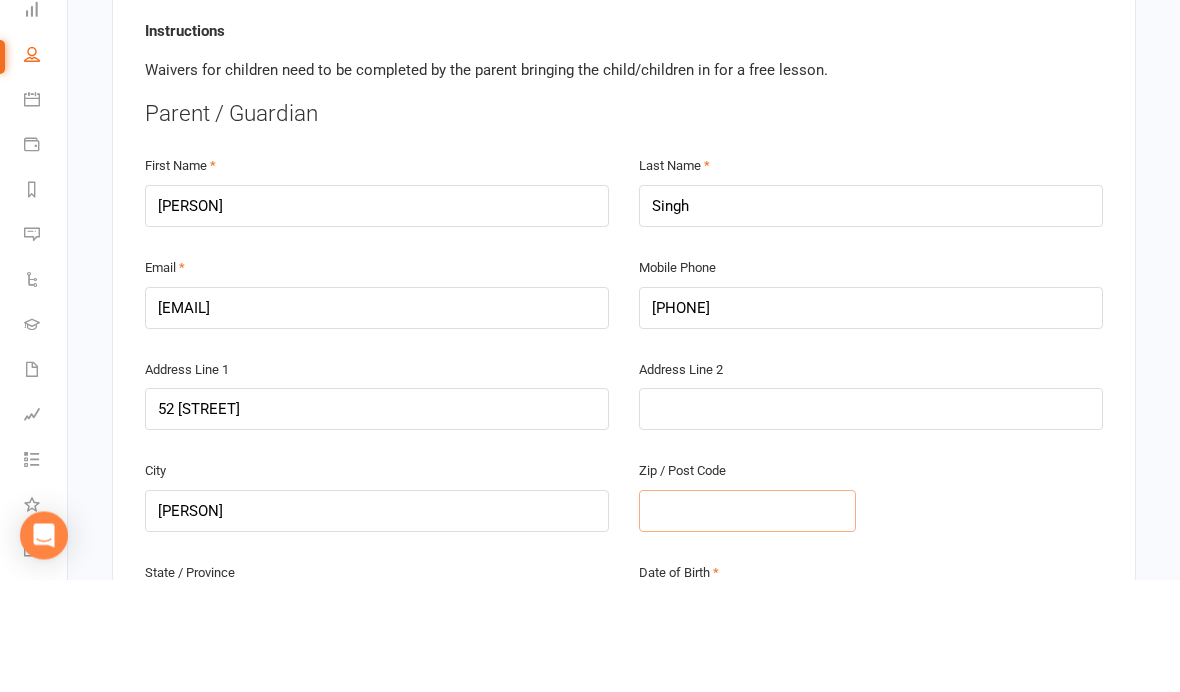 type on "2" 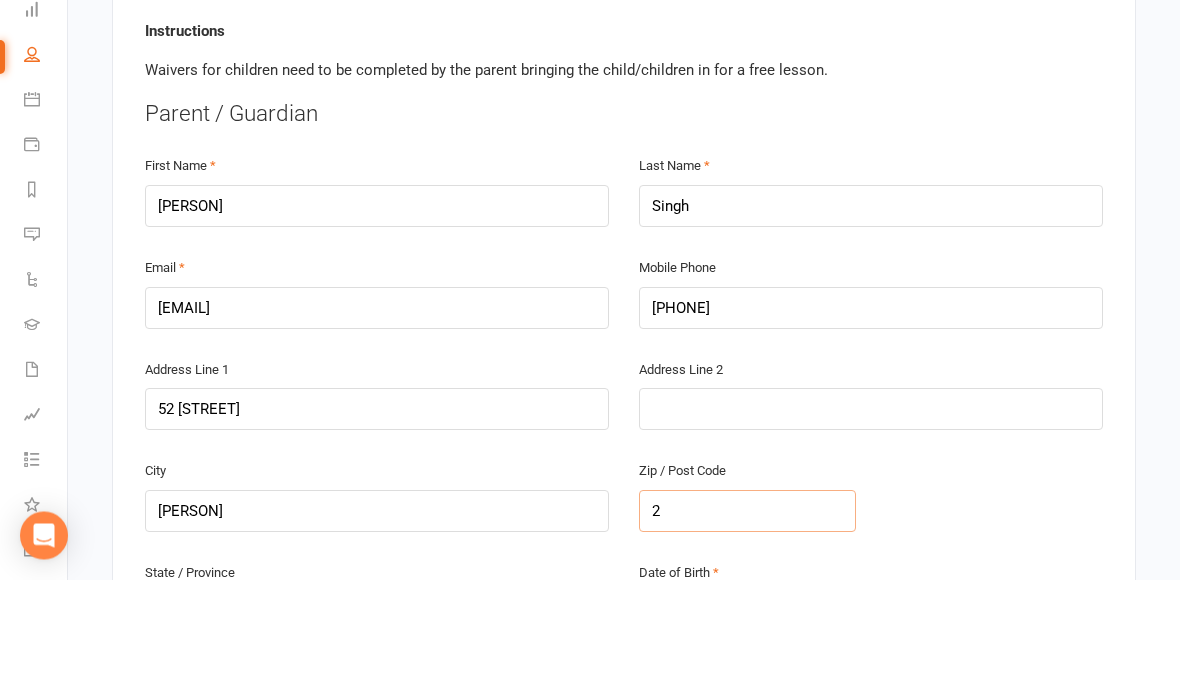 type on "25" 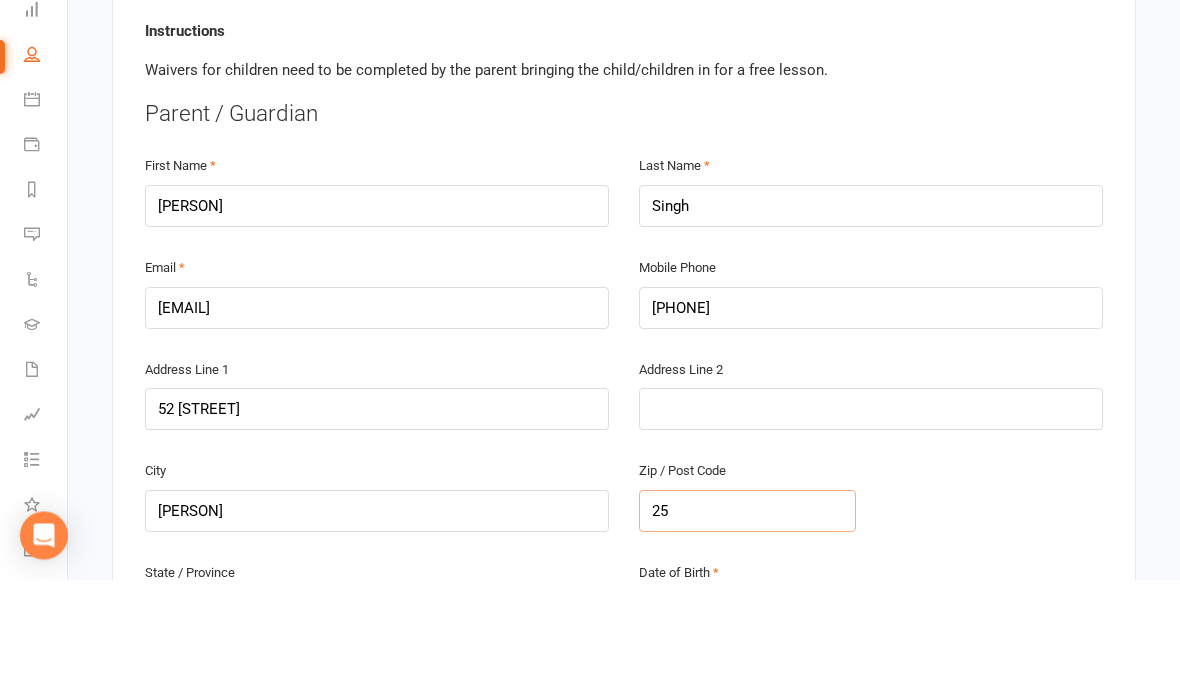 type on "255" 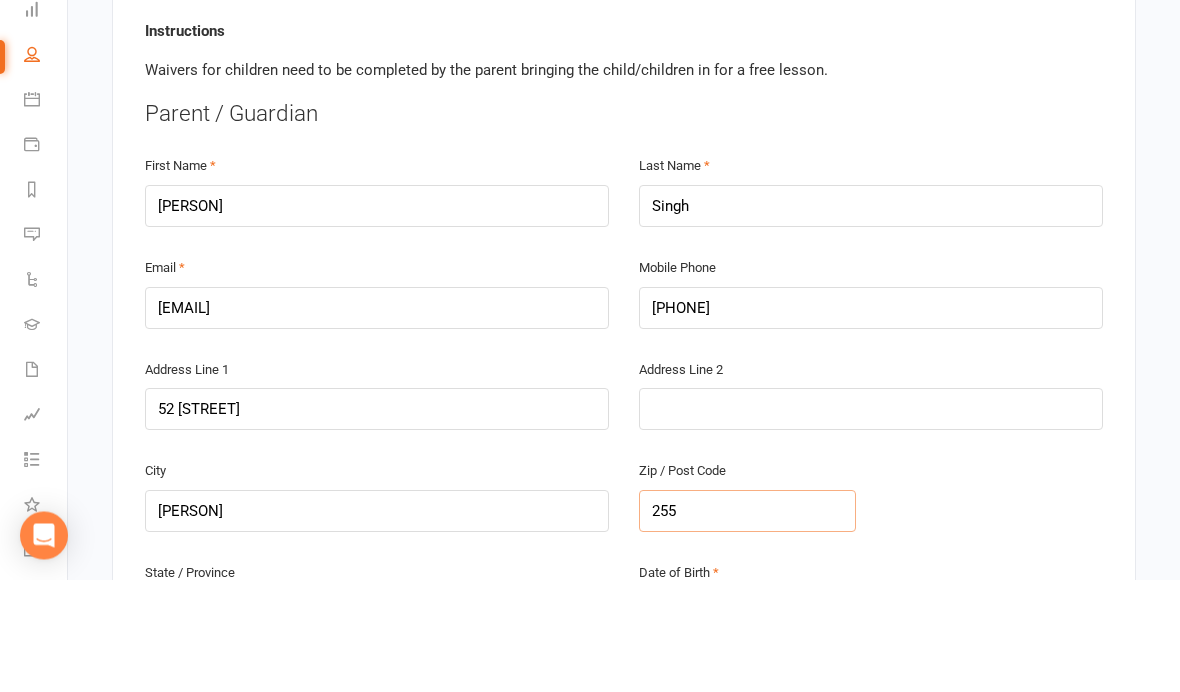 type on "2557" 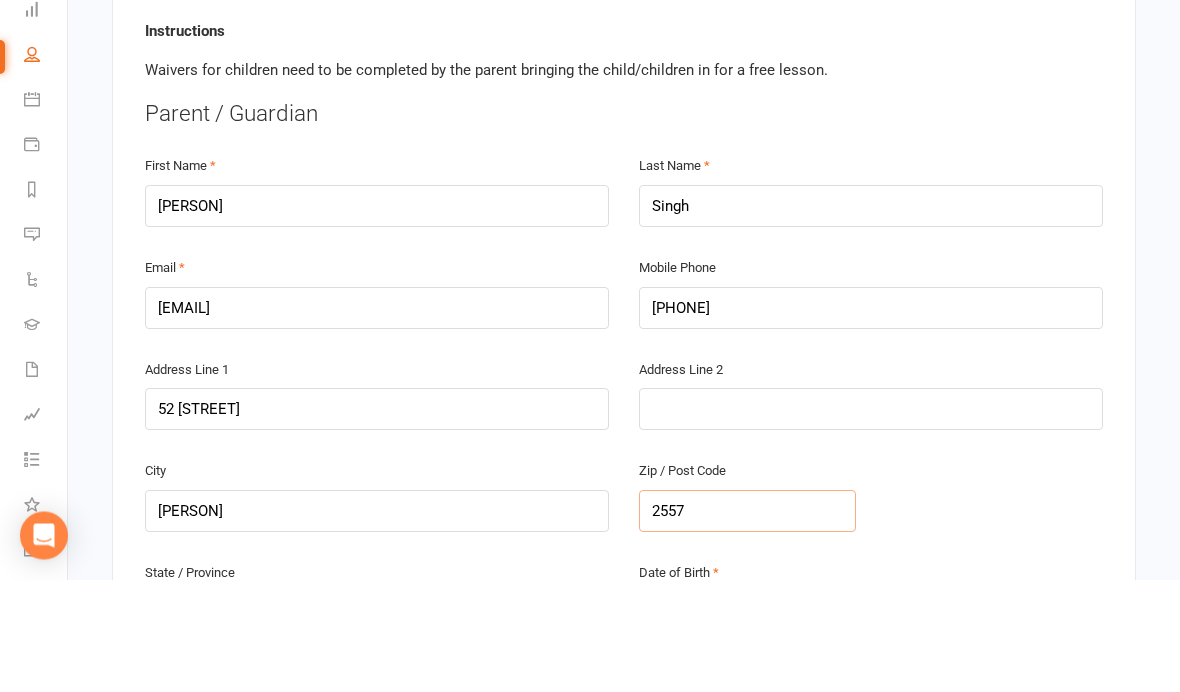 type on "2557" 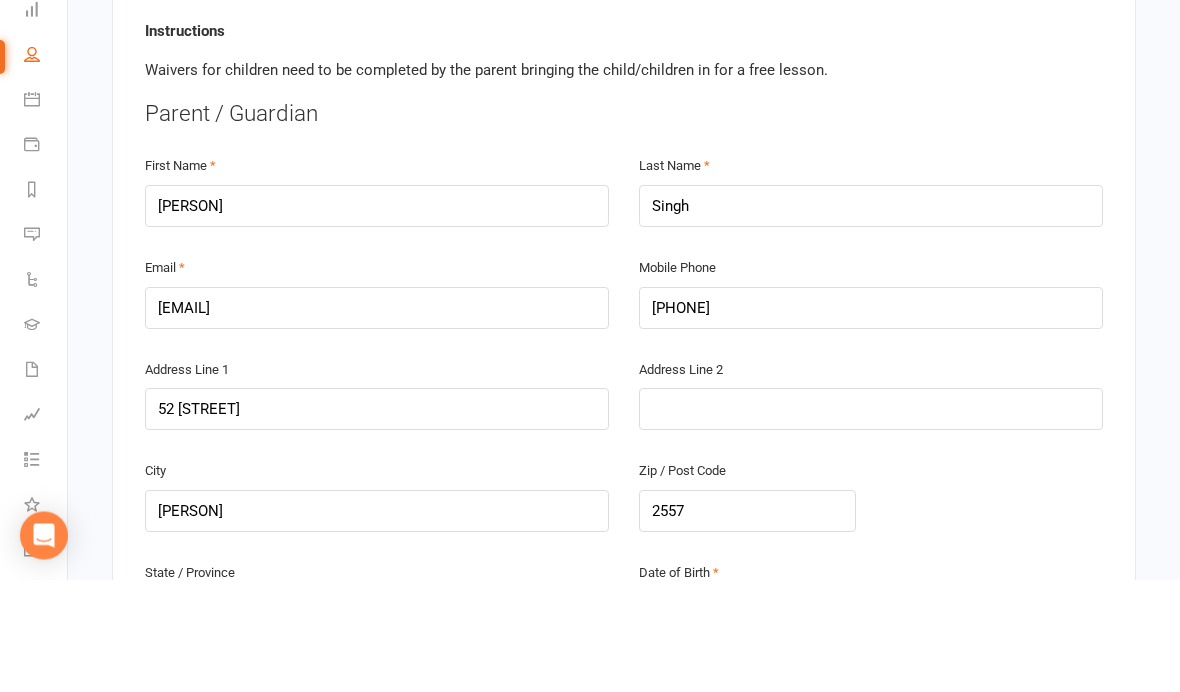 click at bounding box center (377, 726) 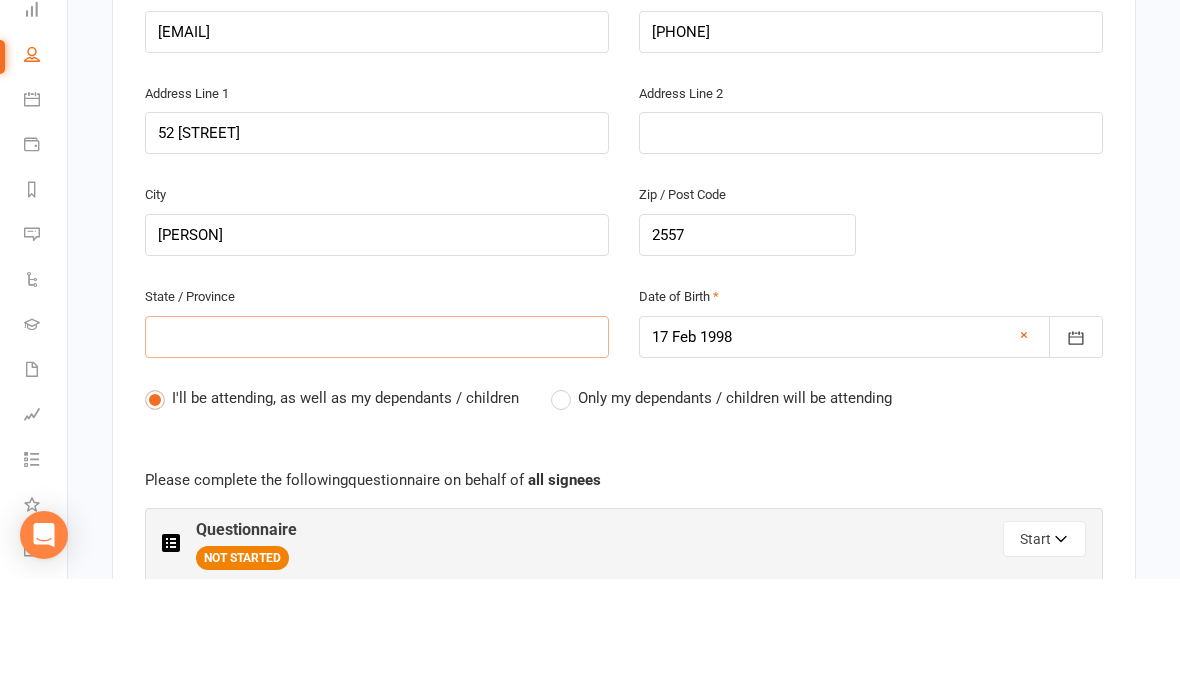 type on "N" 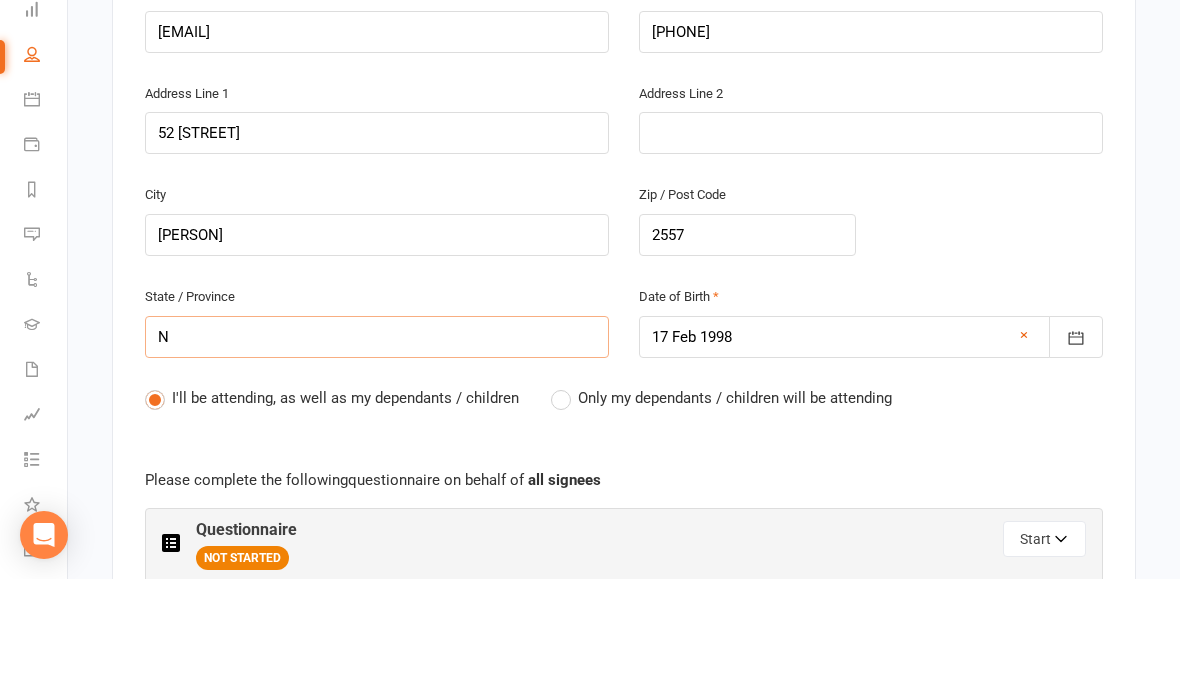 type on "NS" 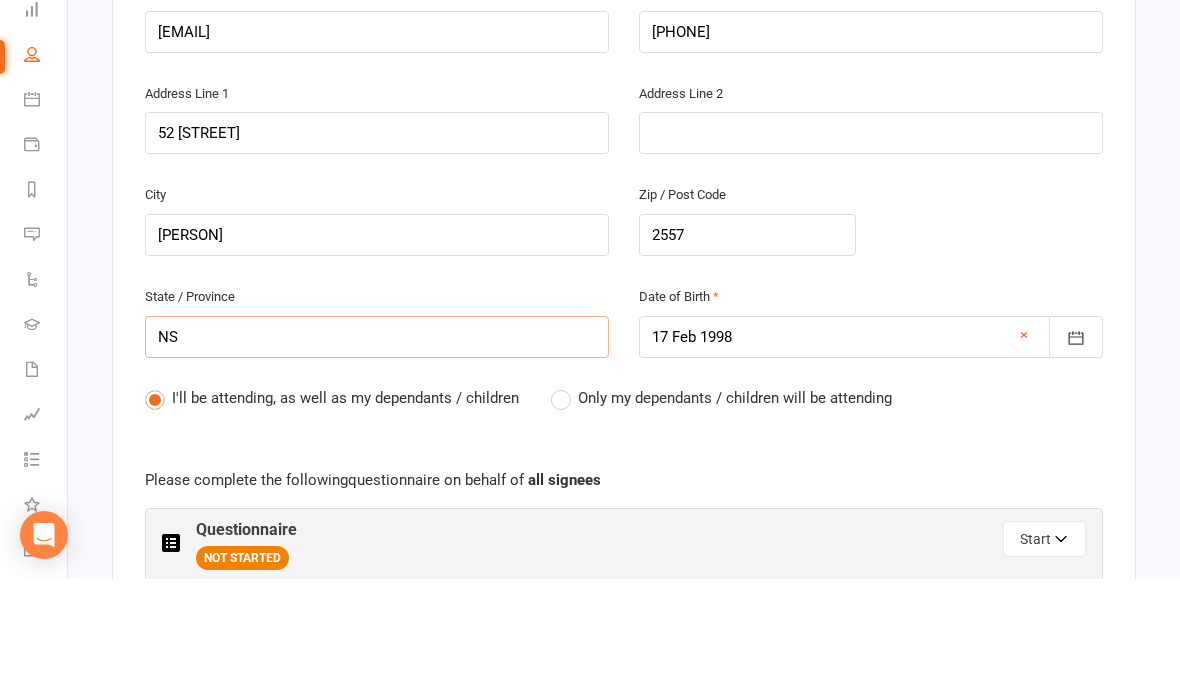 type on "NSW" 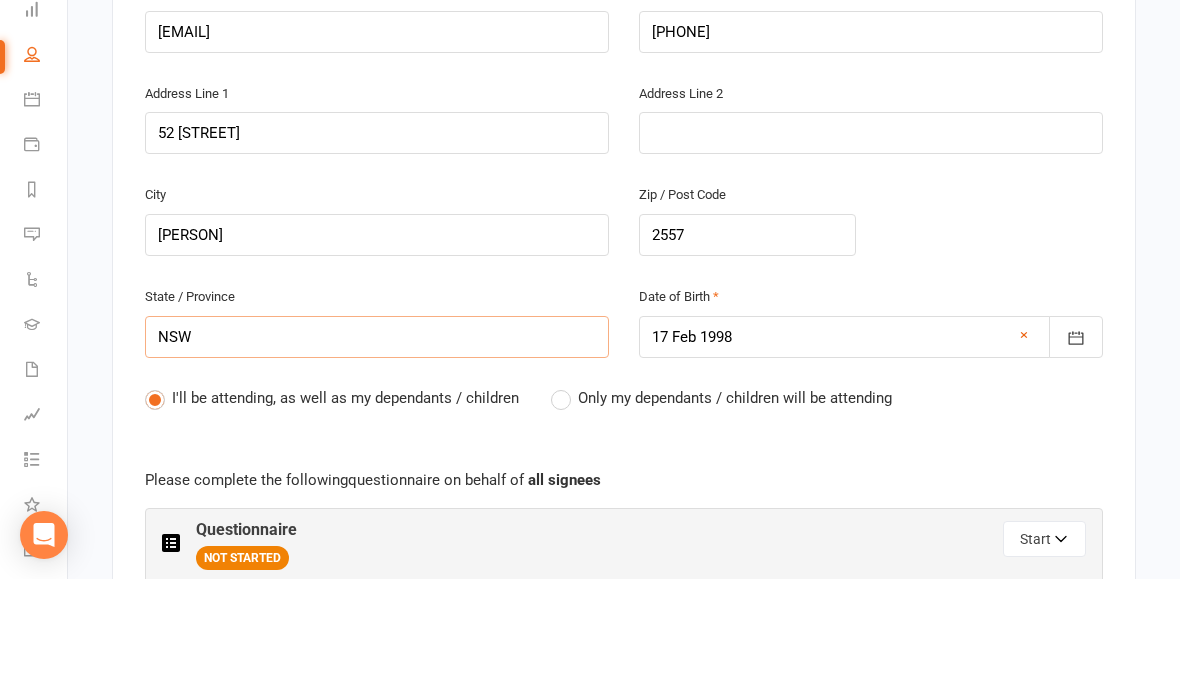 type on "NSW" 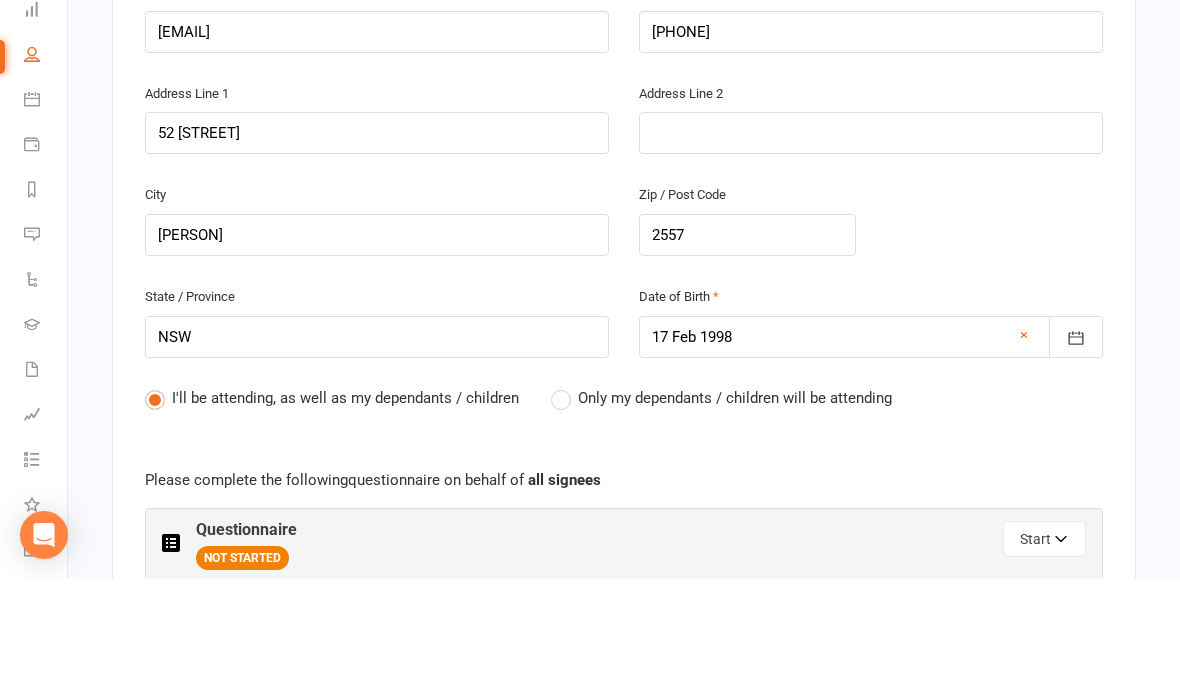 click on "Start" at bounding box center [1044, 652] 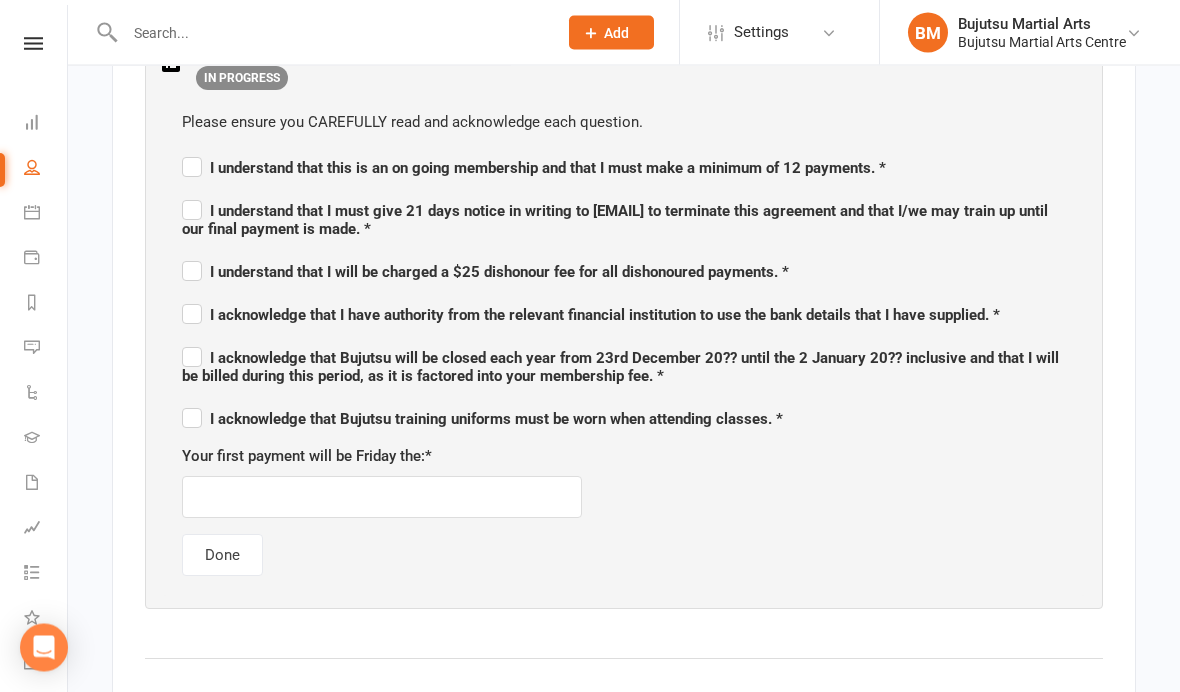 scroll, scrollTop: 1300, scrollLeft: 0, axis: vertical 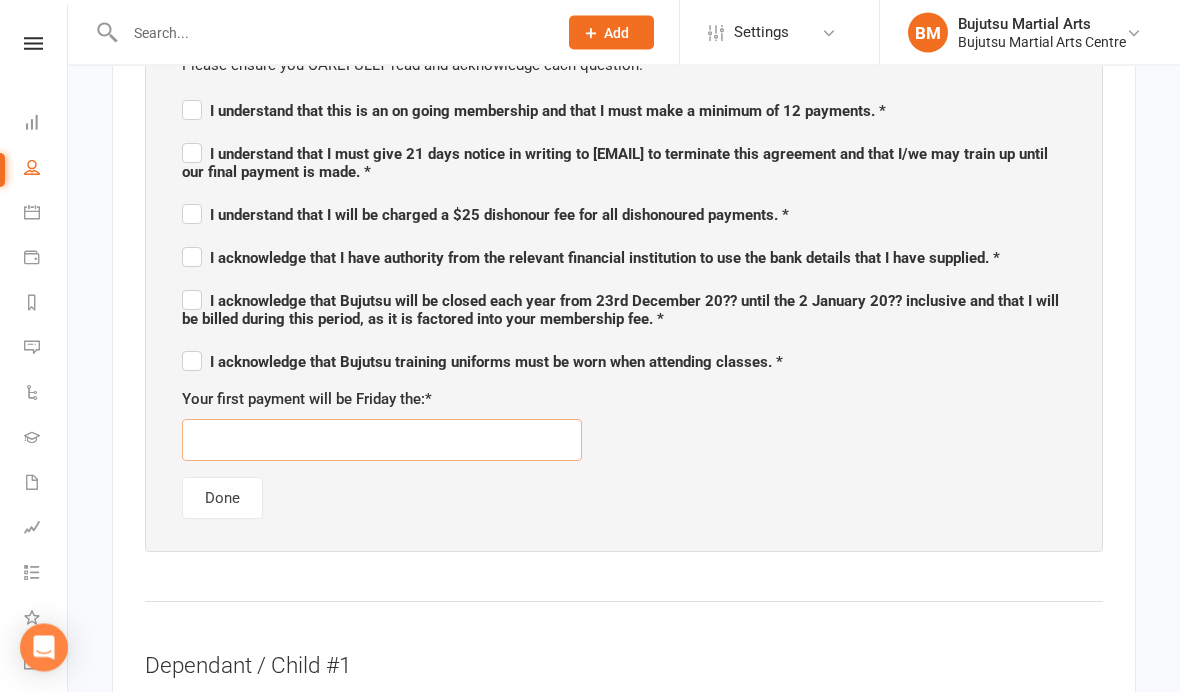 click at bounding box center (382, 441) 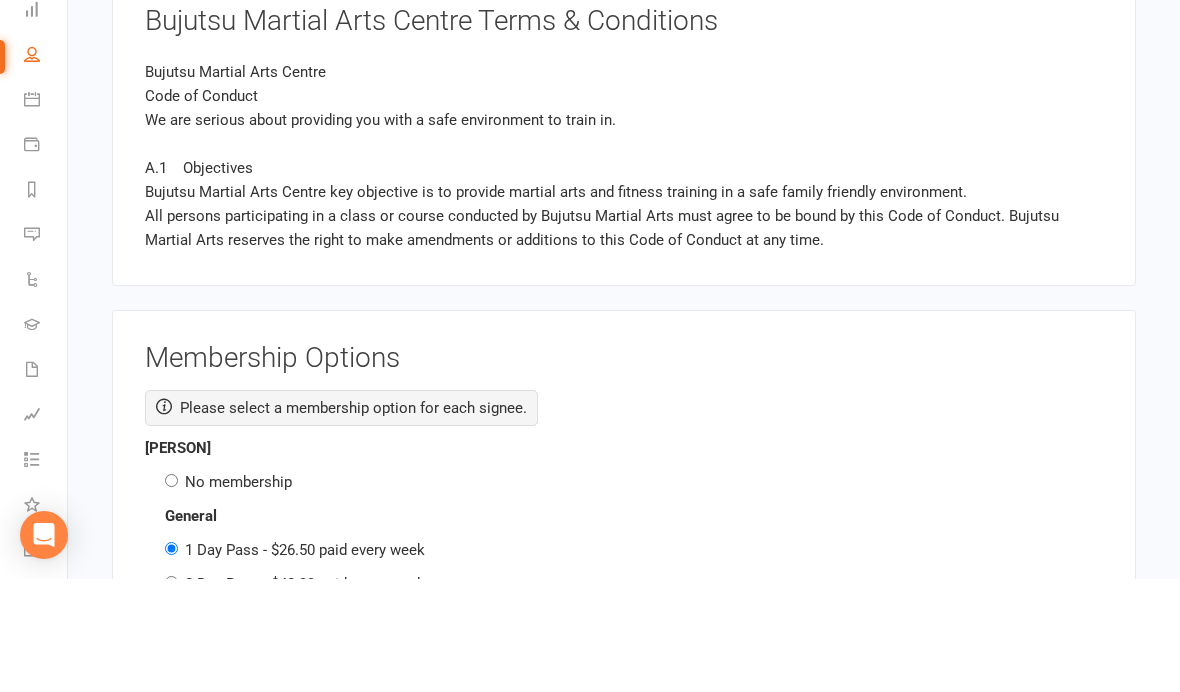 scroll, scrollTop: 2590, scrollLeft: 0, axis: vertical 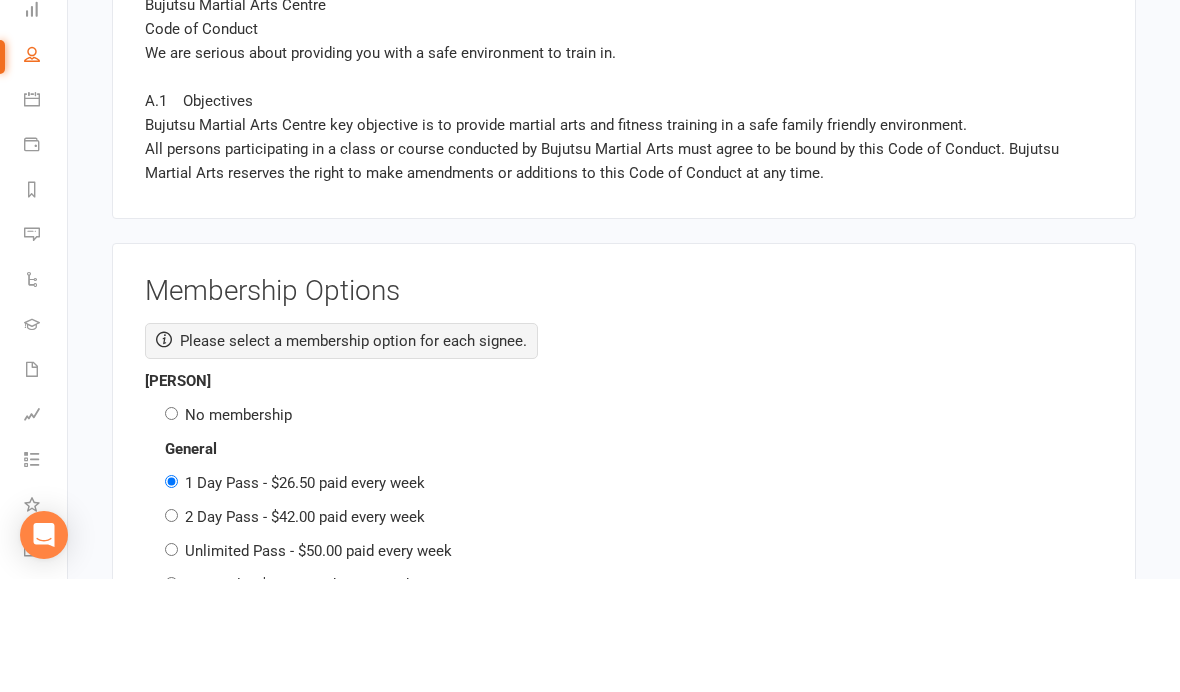 type on "08/08/2025" 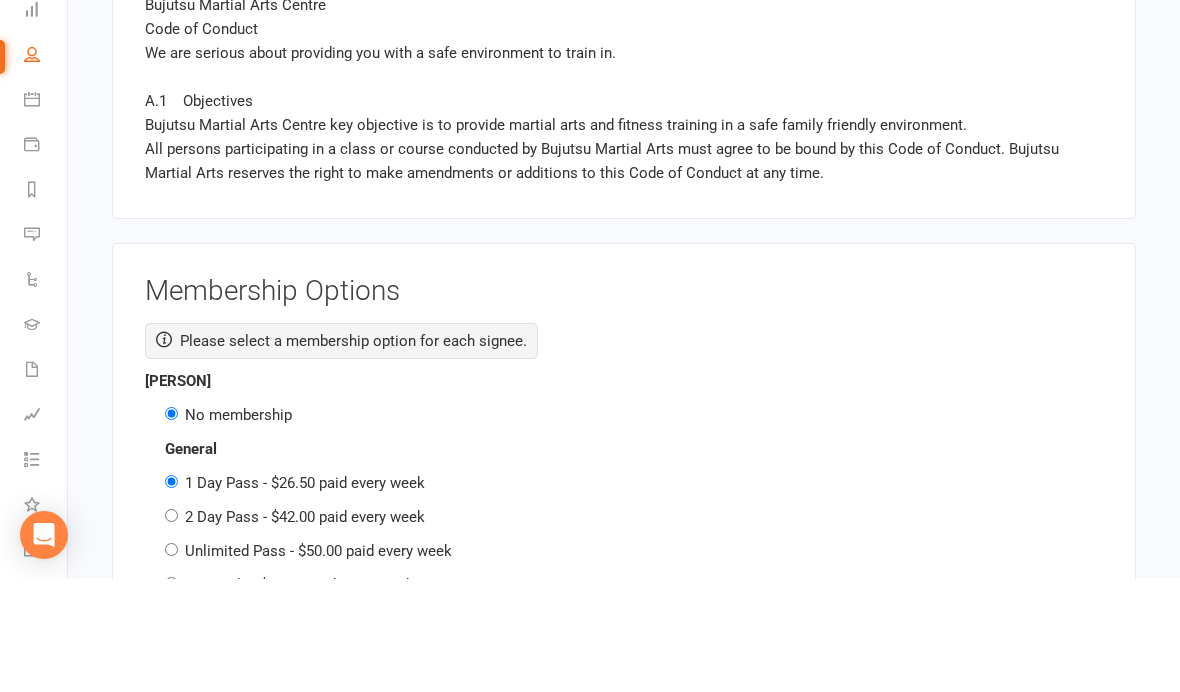 radio on "false" 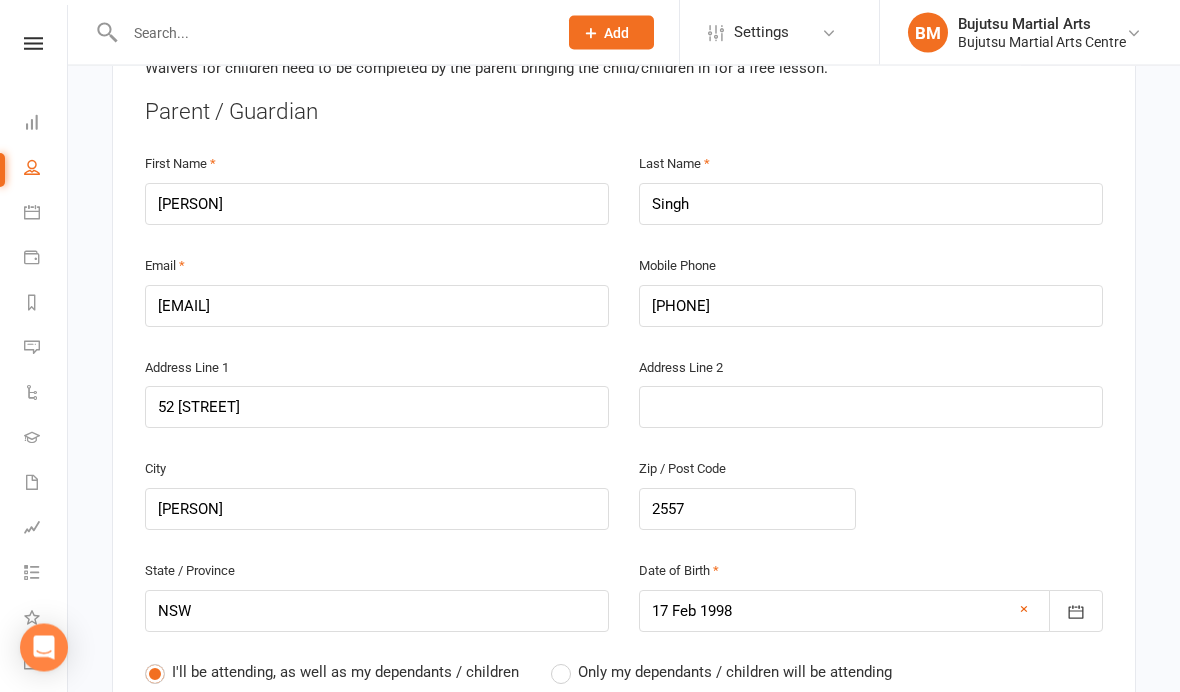 scroll, scrollTop: 490, scrollLeft: 0, axis: vertical 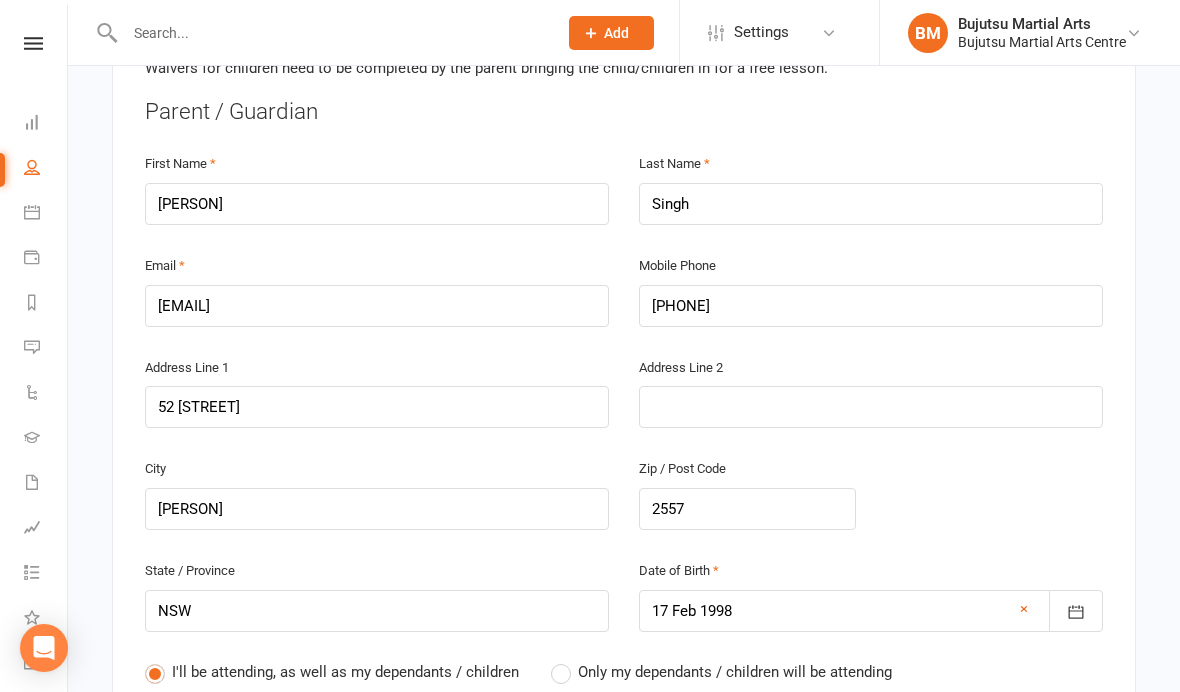click on "Only my dependants / children will be attending" at bounding box center (721, 672) 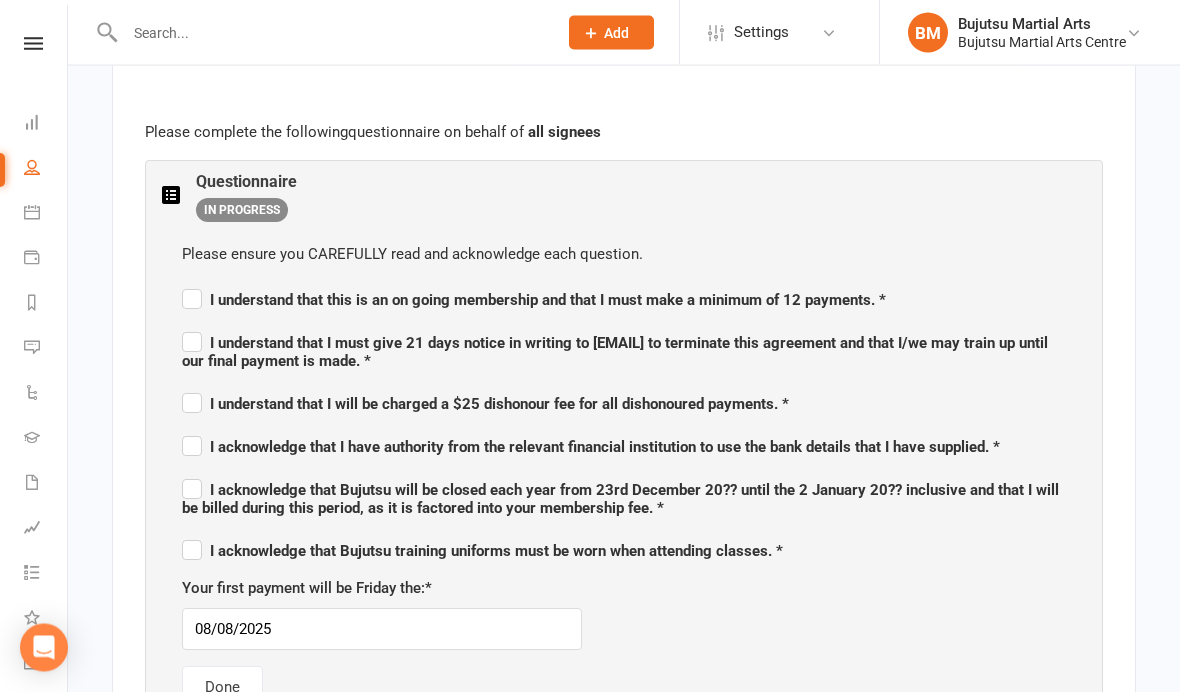 scroll, scrollTop: 1112, scrollLeft: 0, axis: vertical 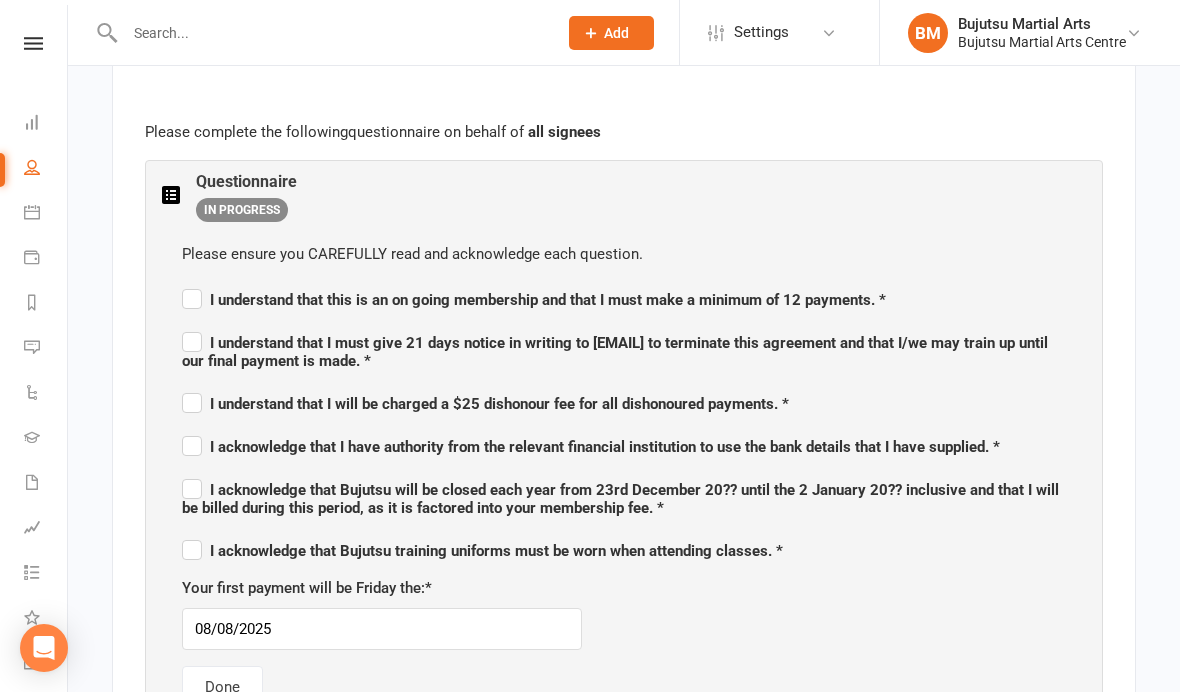 click on "Please ensure you CAREFULLY read and acknowledge each question. I understand that this is an on going membership and that I must make a minimum of 12 payments. * I understand that I must give 21 days notice in writing to [EMAIL] to terminate this agreement and that I/we may train up until our final payment is made. * I understand that I will be charged a $25 dishonour fee for all dishonoured payments. * I acknowledge that I have authority from the relevant financial institution to use the bank details that I have supplied. * I acknowledge that Bujutsu will be closed each year from 23rd December 20?? until the 2 January 20?? inclusive and that I will be billed during this period, as it is factored into your membership fee. * I acknowledge that Bujutsu training uniforms must be worn when attending classes. * Your first payment will be Friday the: * 08/08/2025 Done" at bounding box center [624, 475] 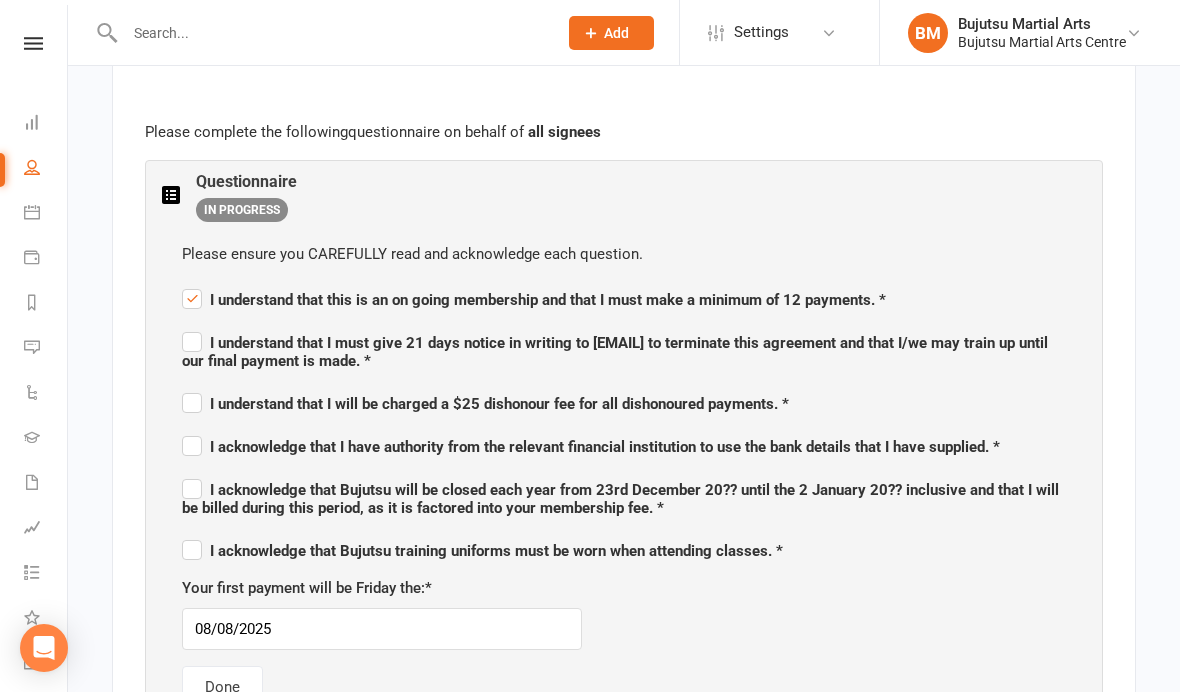 click on "I understand that I must give 21 days notice in writing to [EMAIL] to terminate this agreement and that I/we may train up until our final payment is made. *" at bounding box center [615, 352] 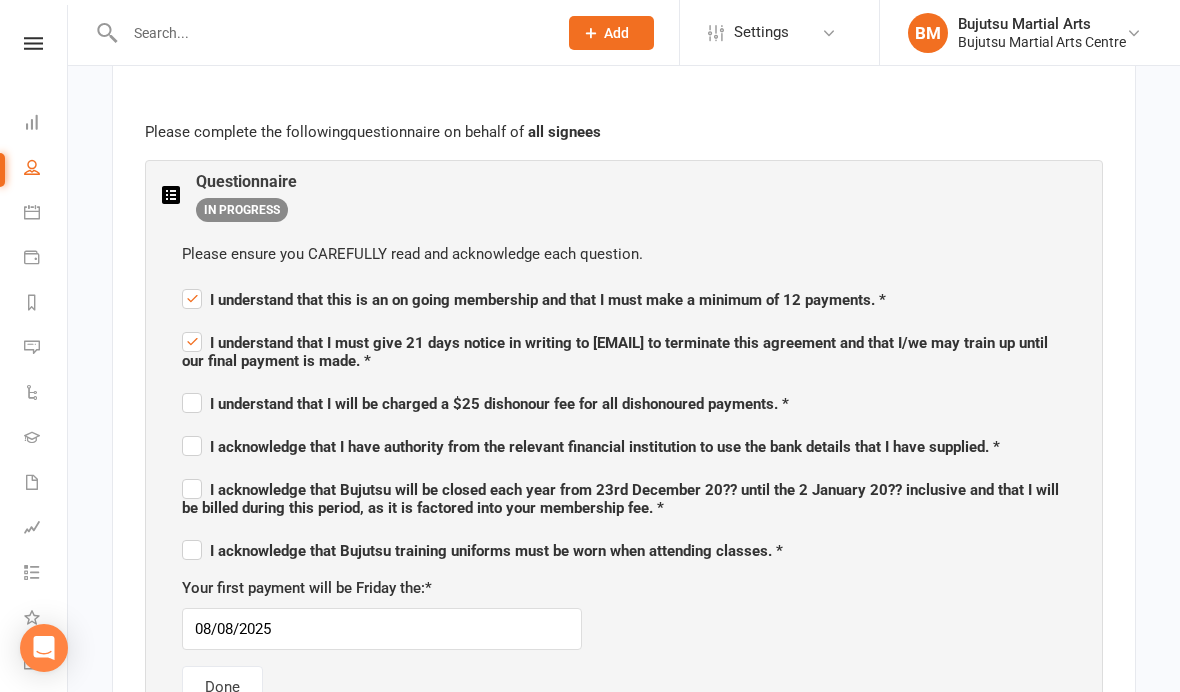 click on "Please ensure you CAREFULLY read and acknowledge each question. I understand that this is an on going membership and that I must make a minimum of 12 payments. * I understand that I must give 21 days notice in writing to [EMAIL] to terminate this agreement and that I/we may train up until our final payment is made. * I understand that I will be charged a $25 dishonour fee for all dishonoured payments. * I acknowledge that I have authority from the relevant financial institution to use the bank details that I have supplied. * I acknowledge that Bujutsu will be closed each year from 23rd December 20?? until the 2 January 20?? inclusive and that I will be billed during this period, as it is factored into your membership fee. * I acknowledge that Bujutsu training uniforms must be worn when attending classes. * Your first payment will be Friday the: * 08/08/2025 Done" at bounding box center [624, 475] 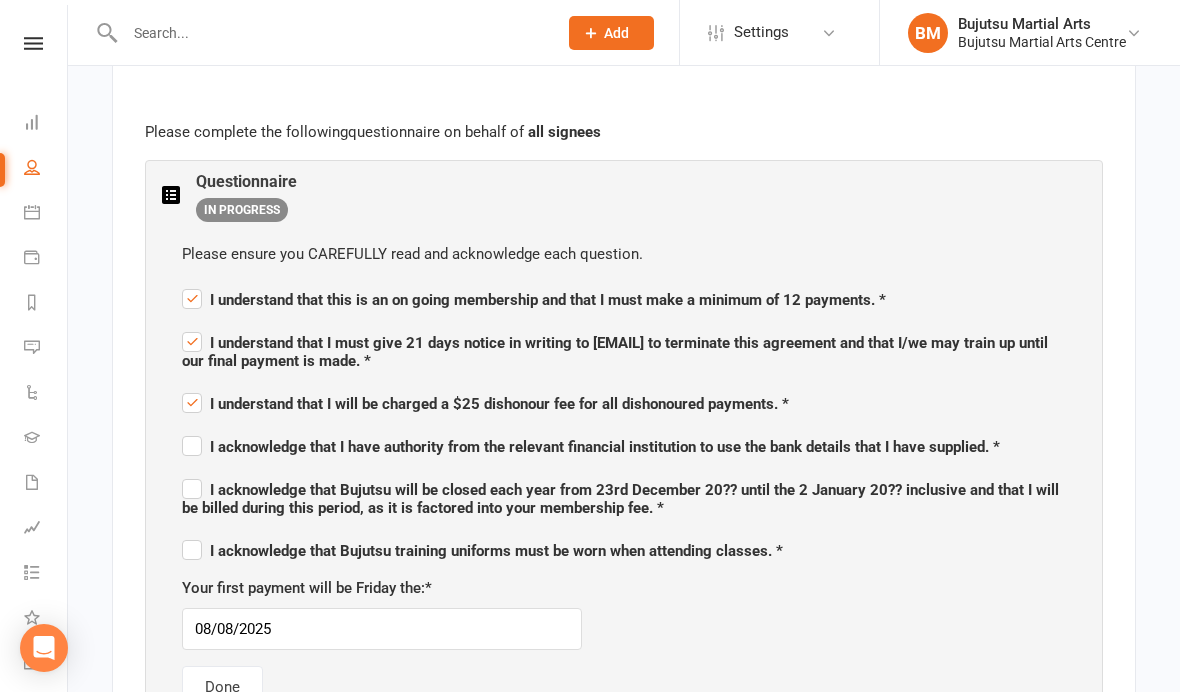 click on "I acknowledge that Bujutsu will be closed each year from 23rd December 20?? until the 2 January 20?? inclusive and that I will be billed during this period, as it is factored into your membership fee.   *" at bounding box center [624, 472] 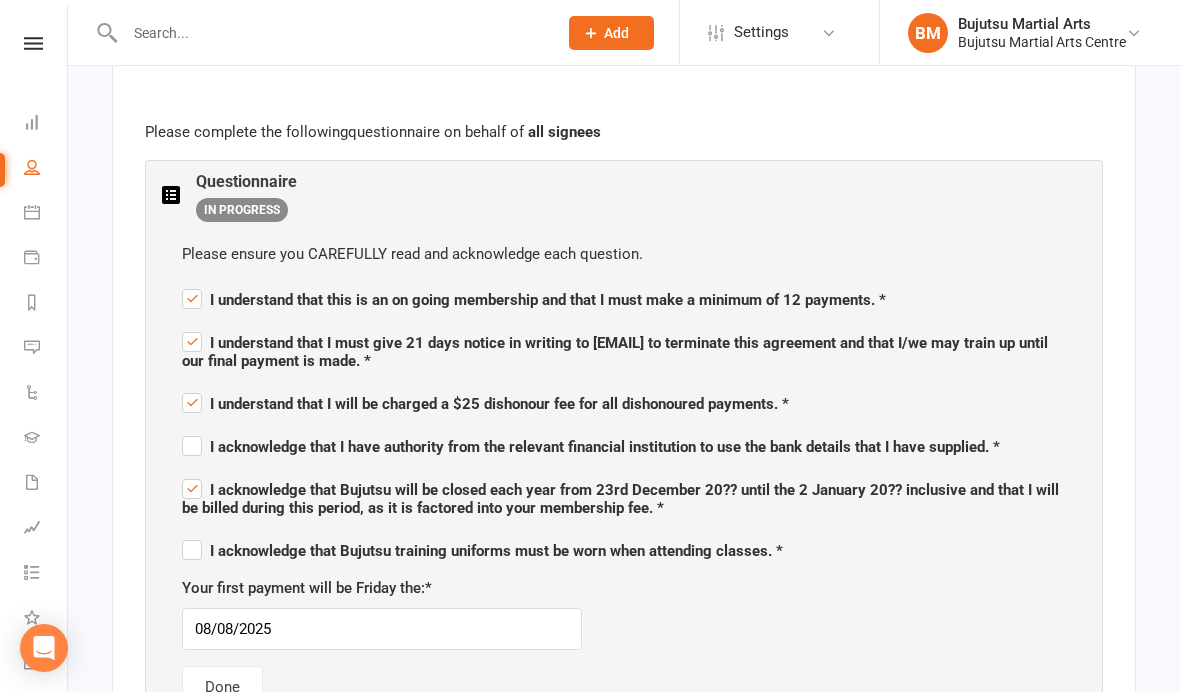 checkbox on "true" 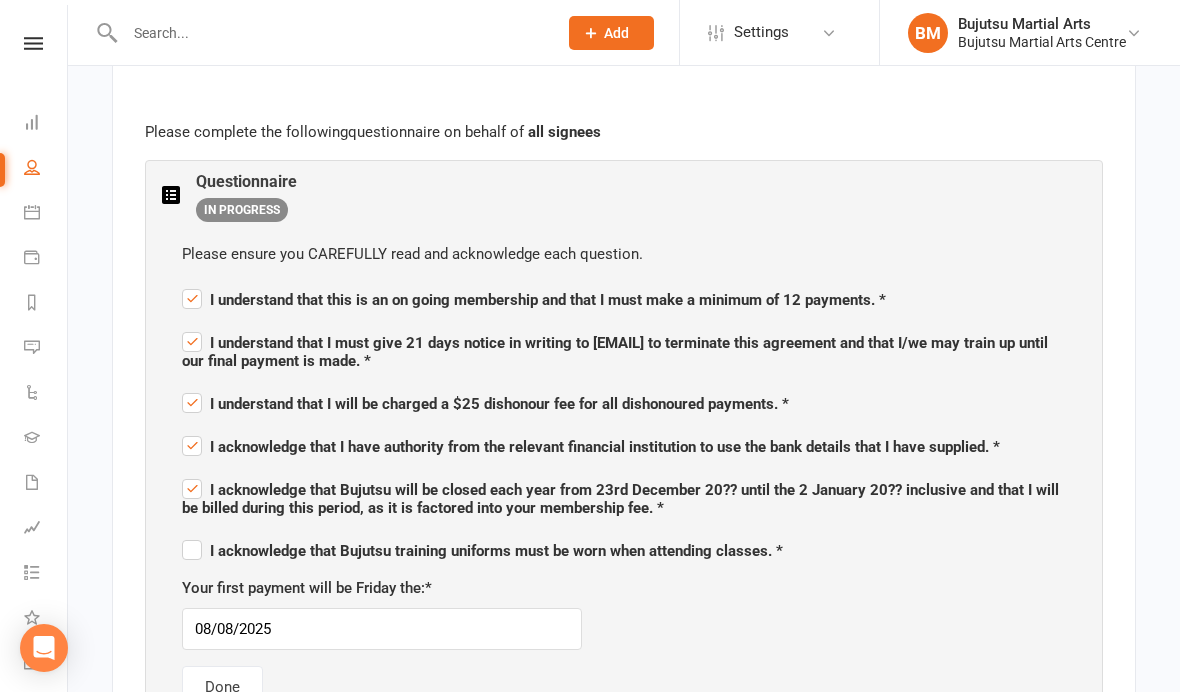 checkbox on "true" 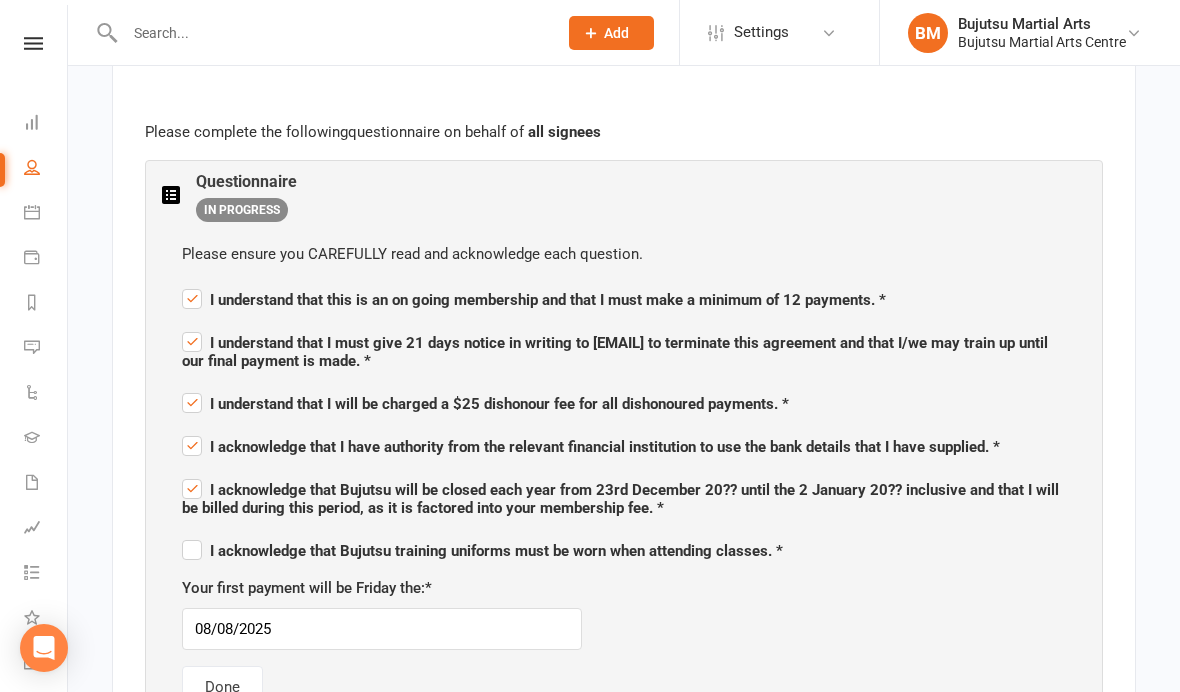 click on "I acknowledge that Bujutsu training uniforms must be worn when attending classes.   *" at bounding box center [482, 548] 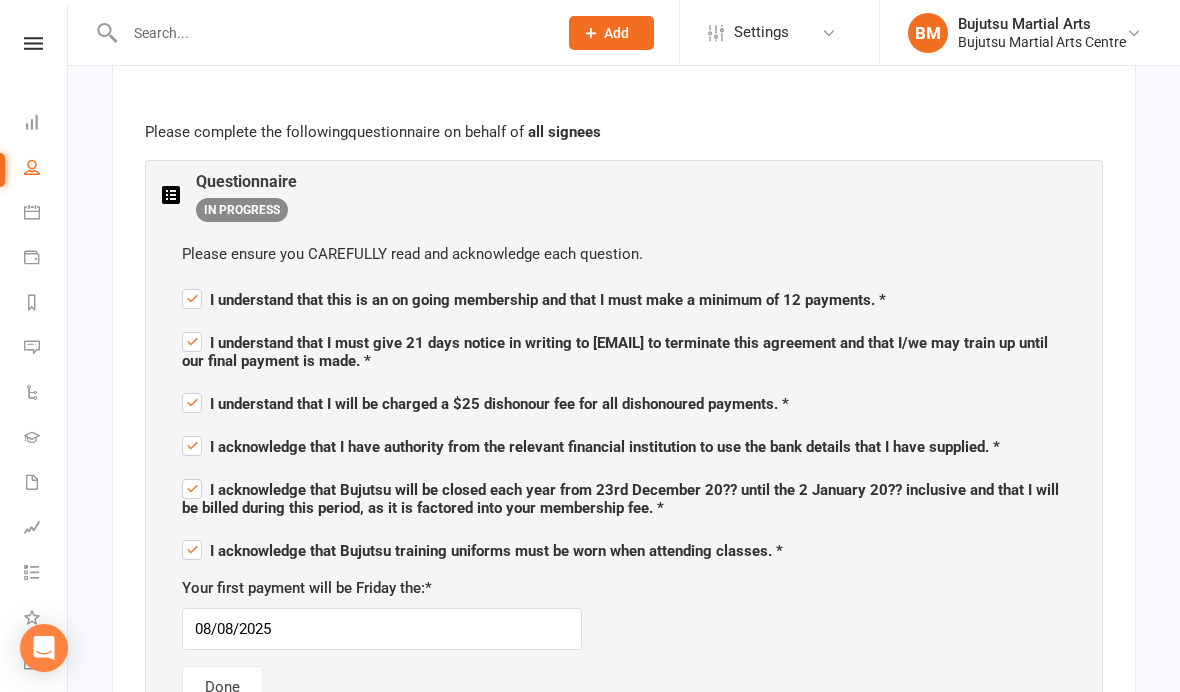 checkbox on "true" 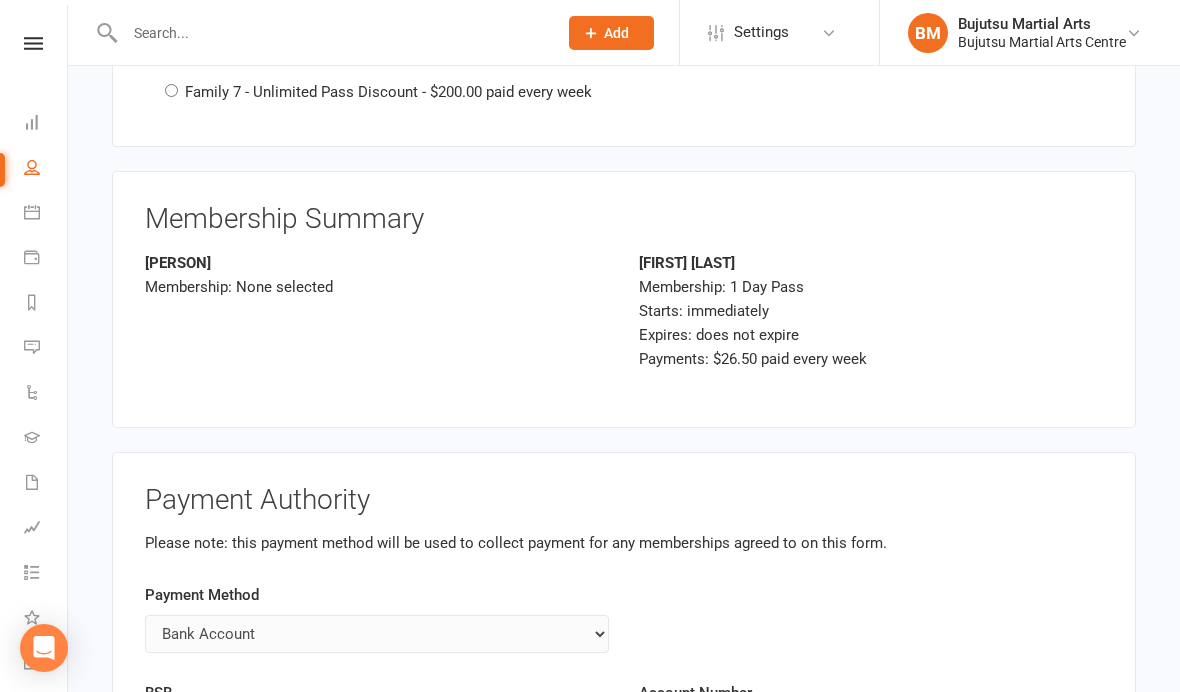 scroll, scrollTop: 4820, scrollLeft: 0, axis: vertical 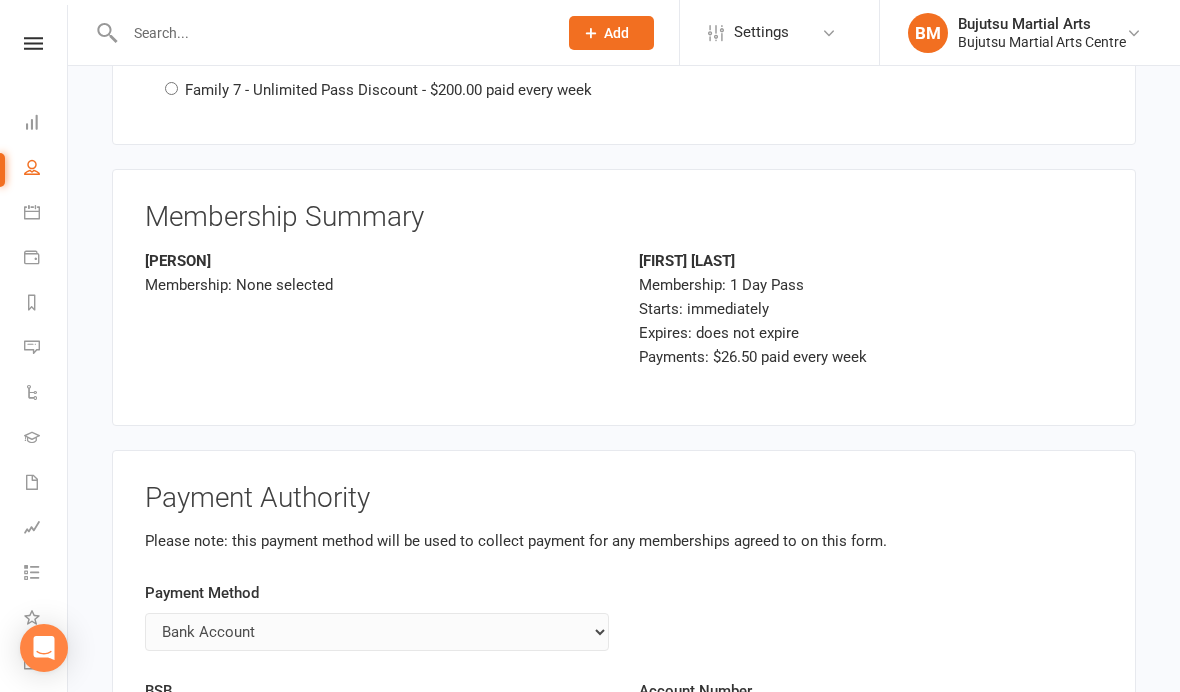 click on "BSB" at bounding box center [377, 732] 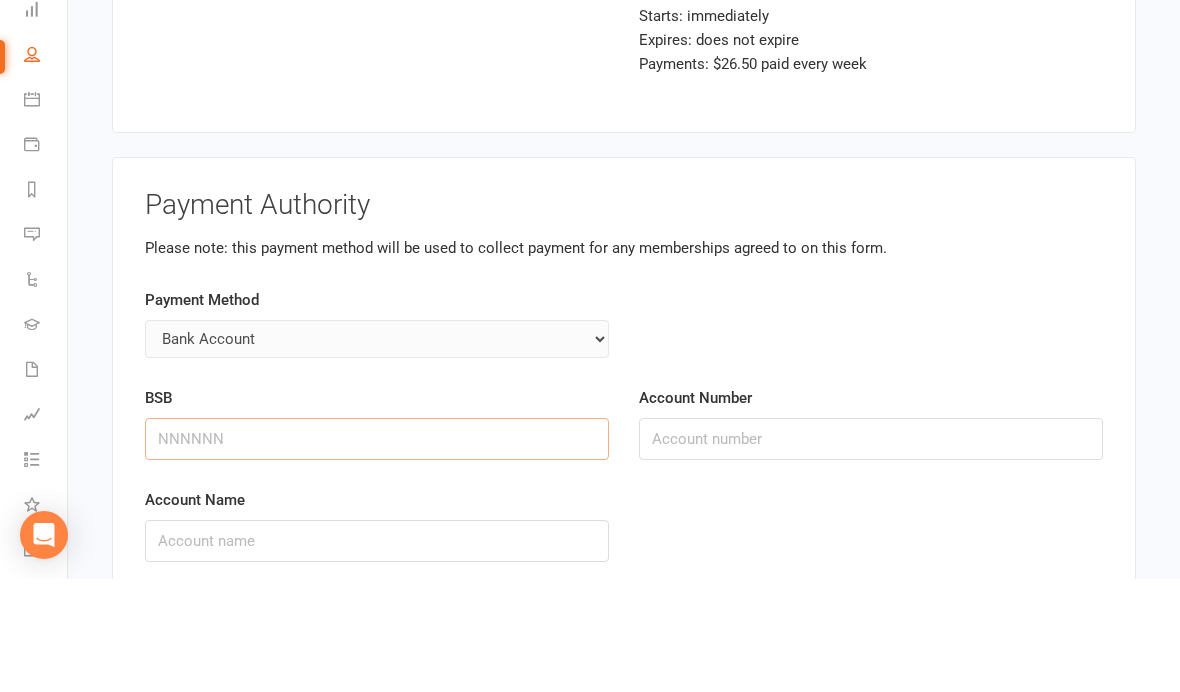 scroll, scrollTop: 5001, scrollLeft: 0, axis: vertical 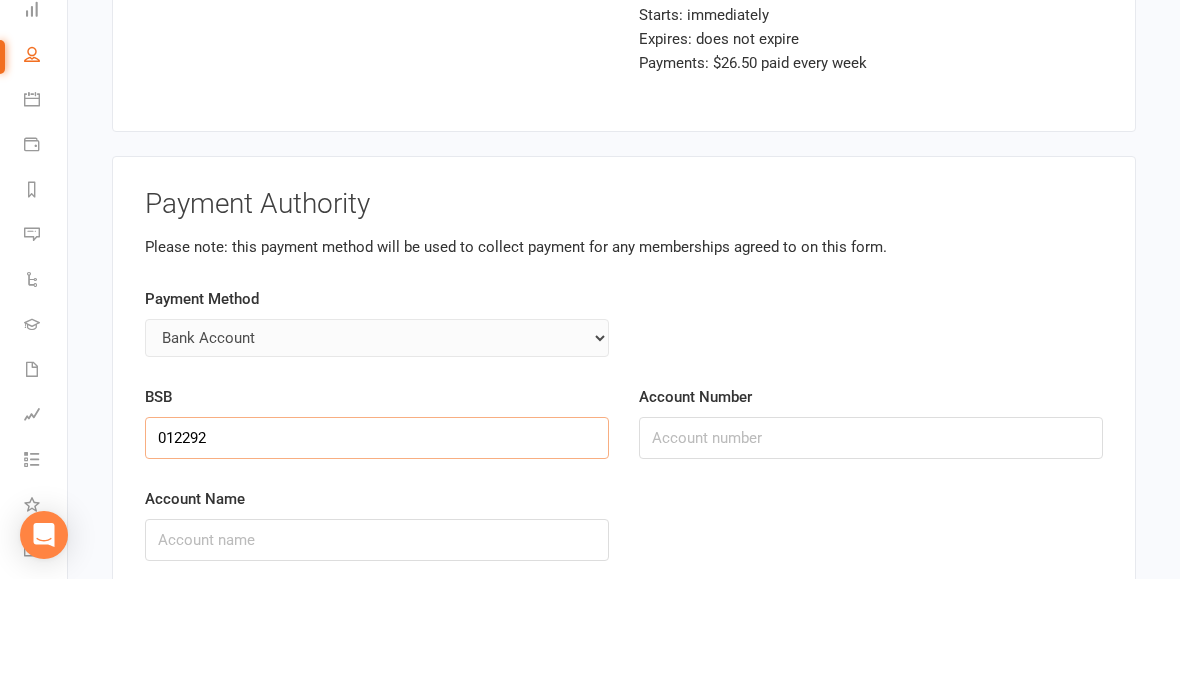 type on "012292" 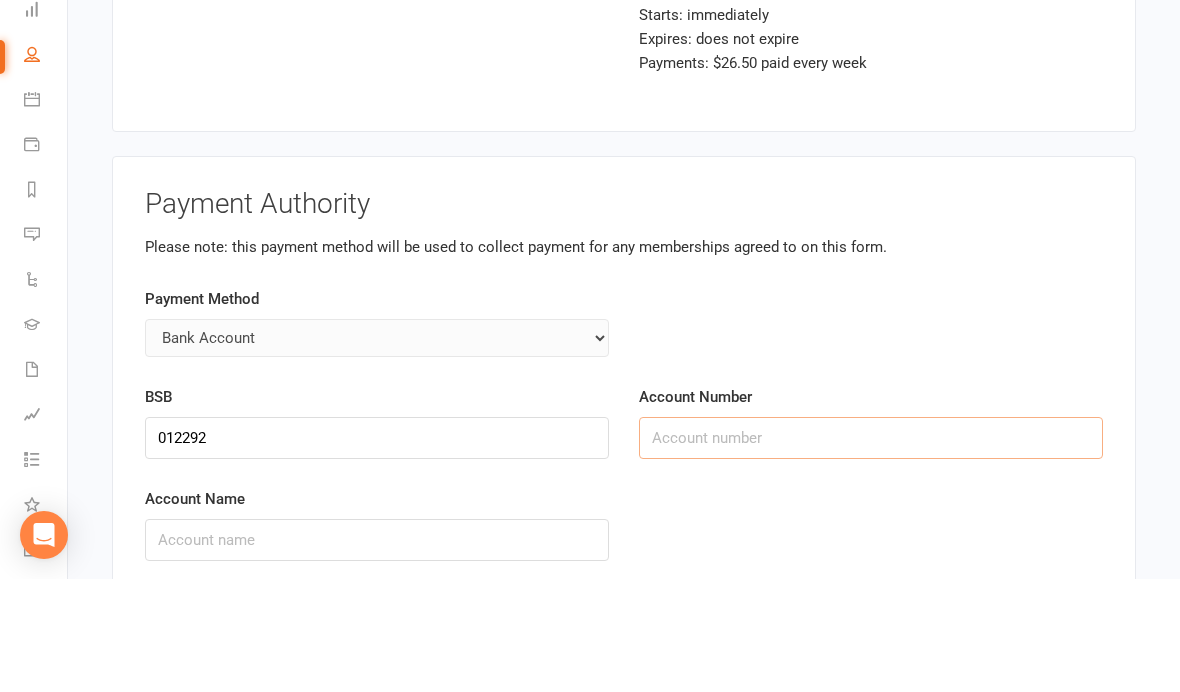 click on "Account Number" at bounding box center (871, 551) 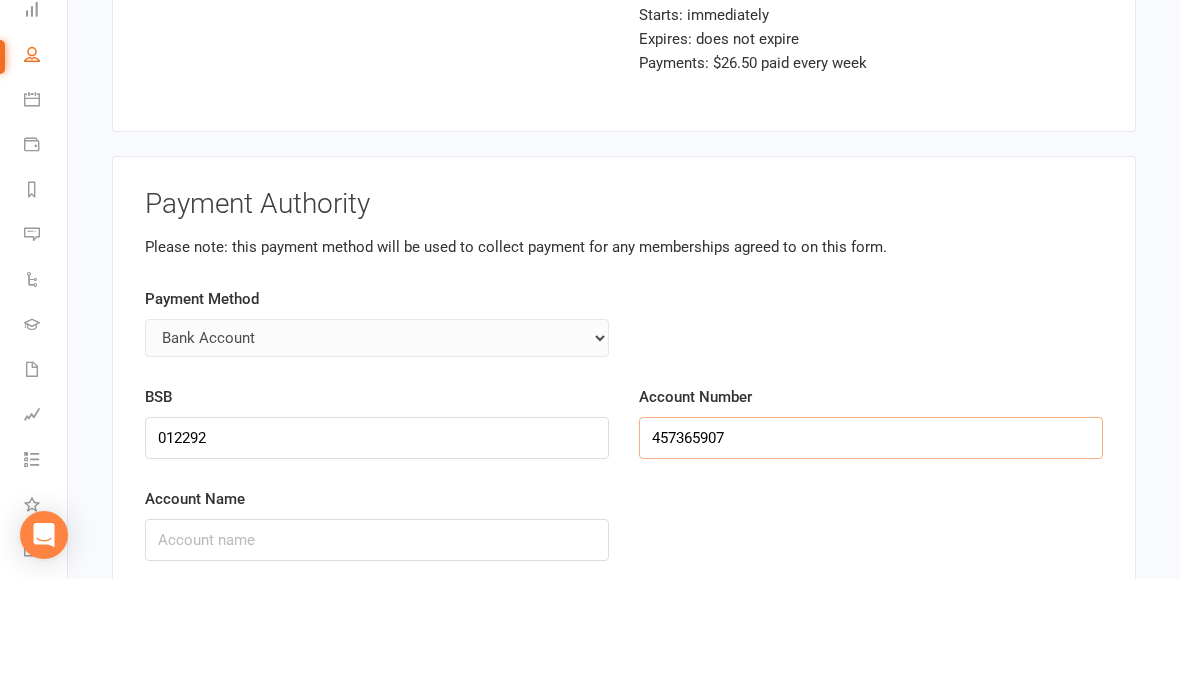 type on "457365907" 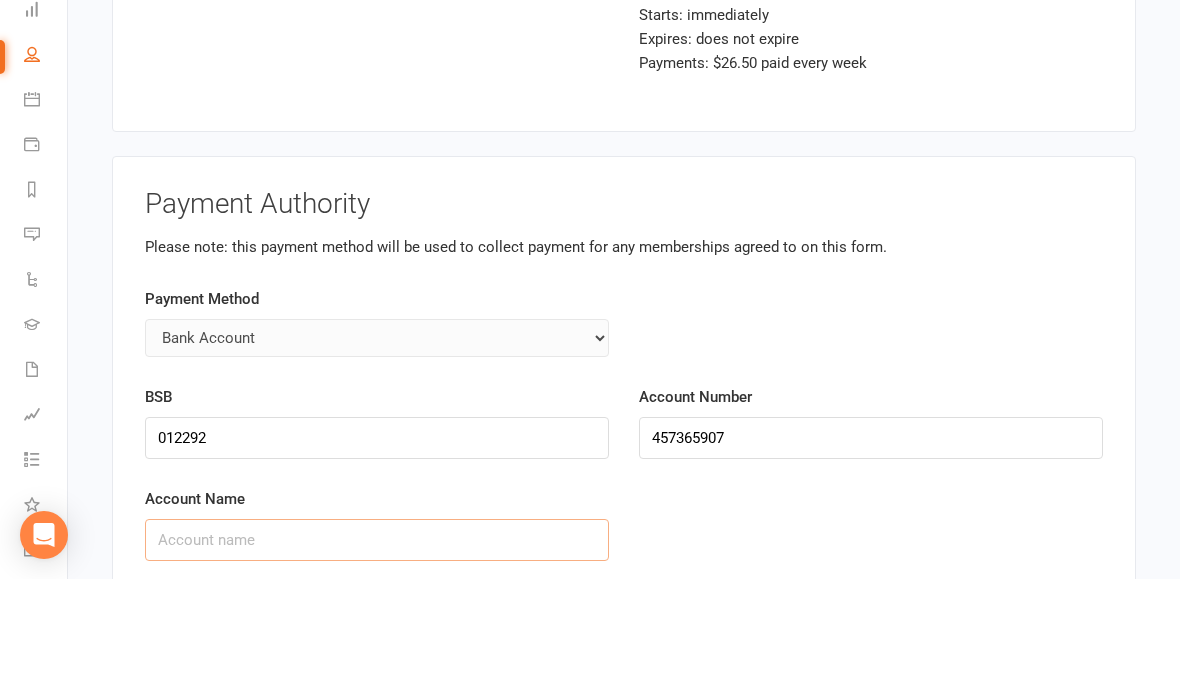 click on "Account Name" at bounding box center [377, 653] 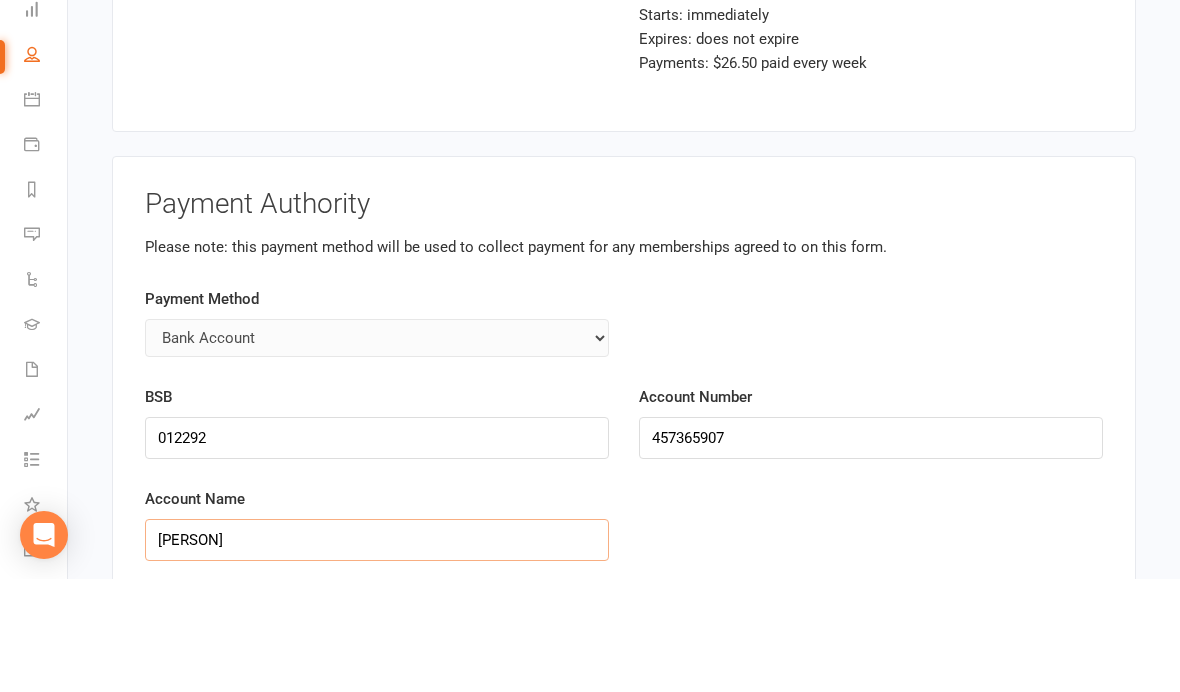 type on "[PERSON]" 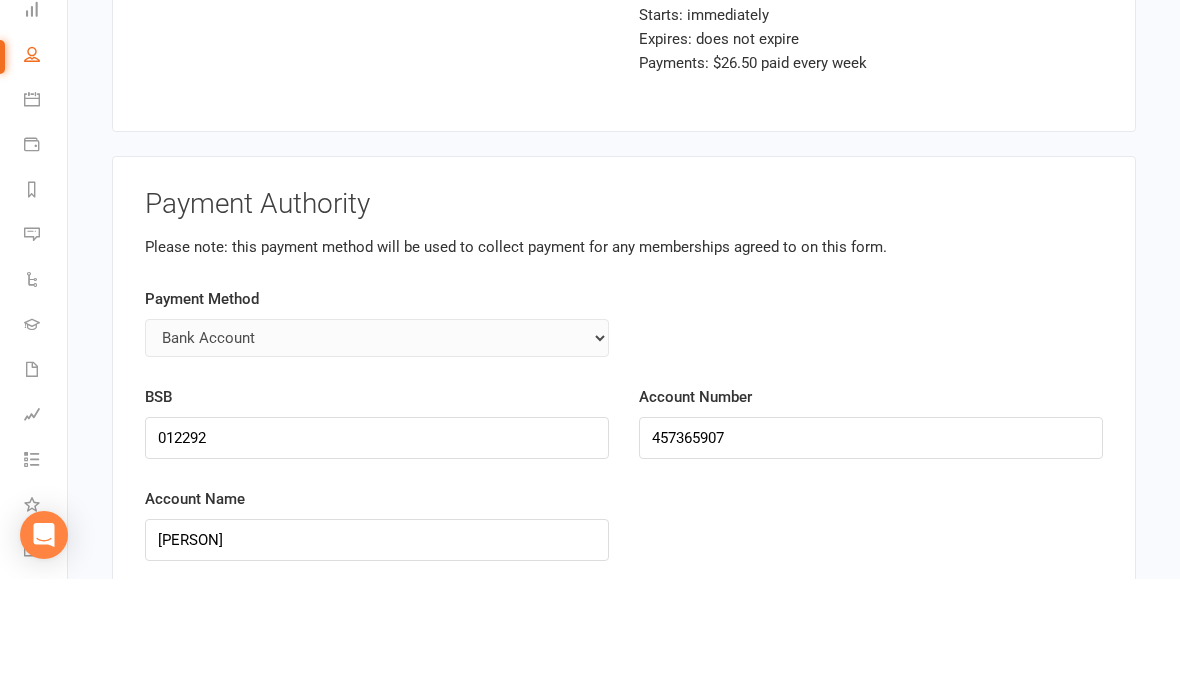 click on "Account Name [PERSON]" at bounding box center (377, 651) 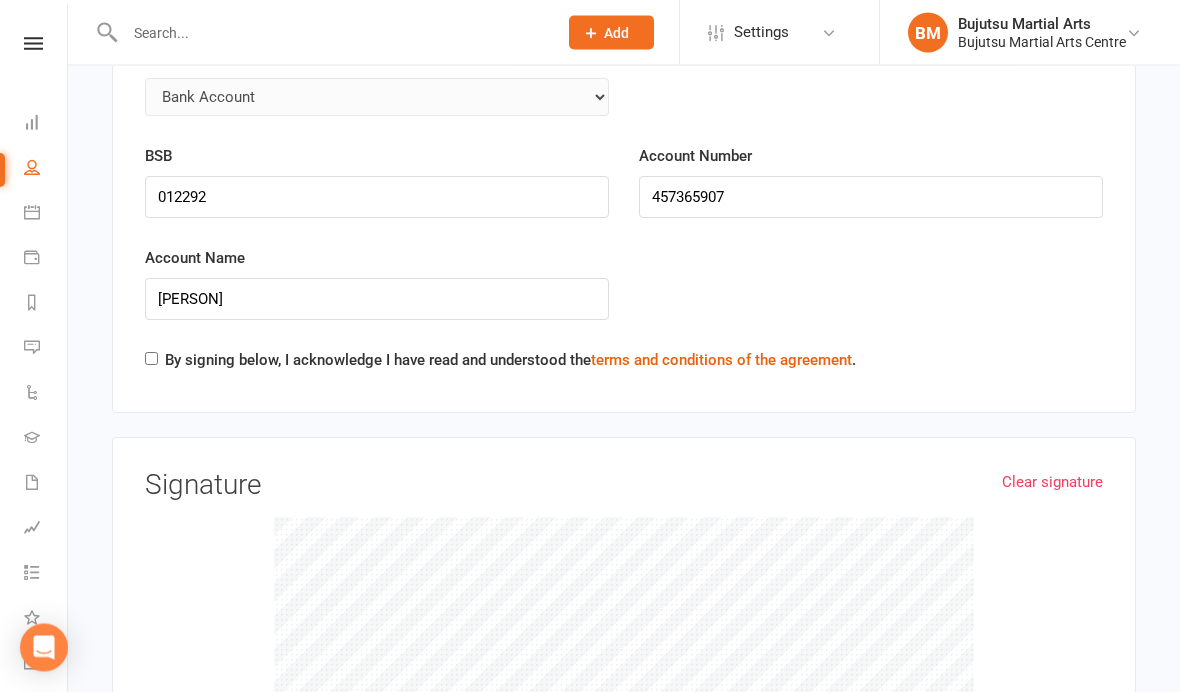 scroll, scrollTop: 5354, scrollLeft: 0, axis: vertical 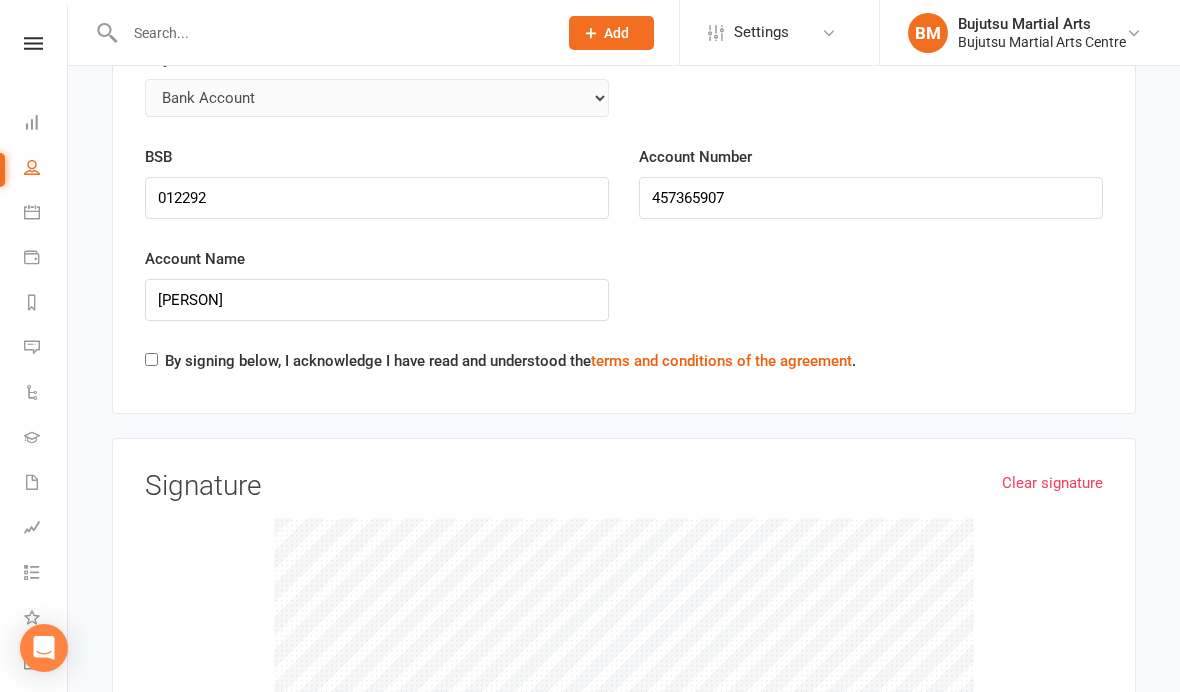 click on "By signing below, I acknowledge I have read and understood the  terms and conditions of the agreement ." at bounding box center [500, 365] 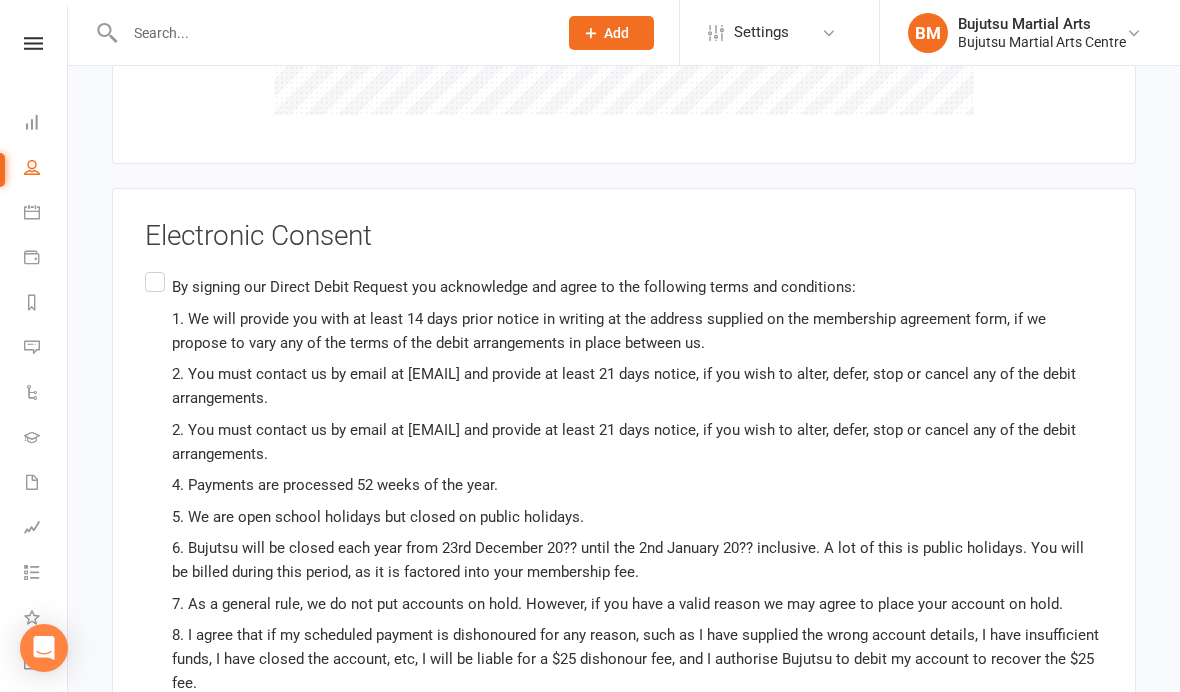 scroll, scrollTop: 6073, scrollLeft: 0, axis: vertical 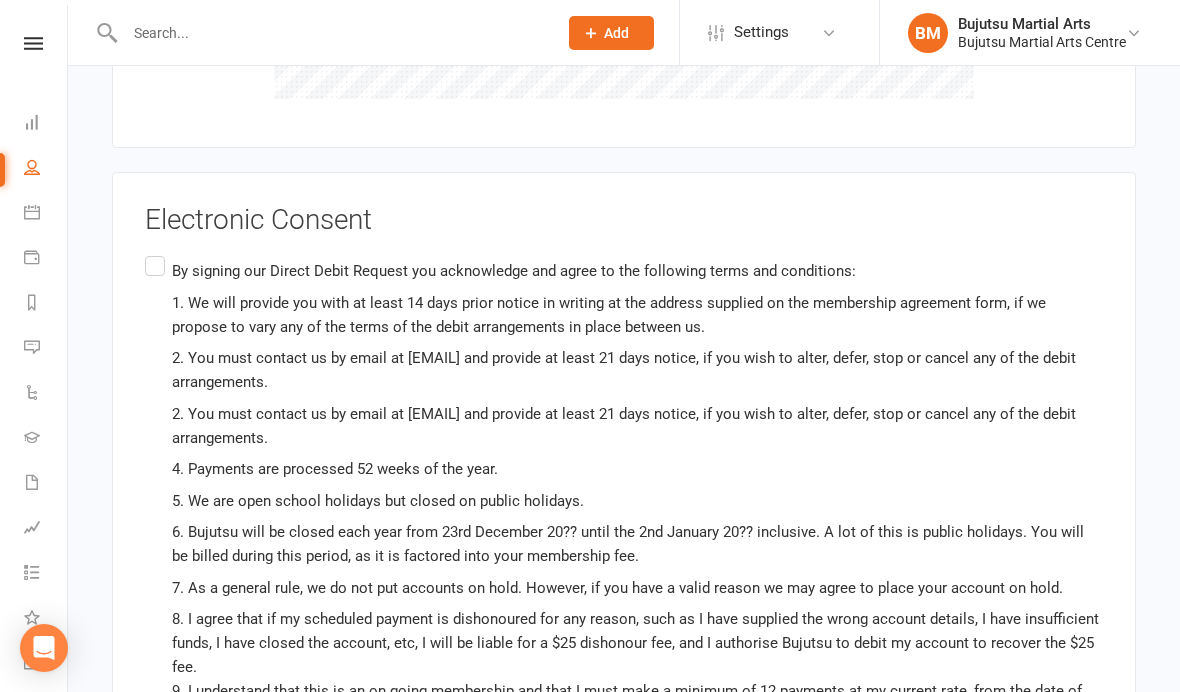 click on "By signing our Direct Debit Request you acknowledge and agree to the following terms and conditions: 1. We will provide you with at least 14 days prior notice in writing at the address supplied on the membership agreement form, if we propose to vary any of the terms of the debit arrangements in place between us. 2. You must contact us by email at [EMAIL] and provide at least 21 days notice, if you wish to alter, defer, stop or cancel any of the debit arrangements. 3. You must advise us by email at [EMAIL] if you wish to cancel a Direct Debit Request. 4. Payments are processed 52 weeks of the year. 5. We are open school holidays but closed on public holidays. 6. Bujutsu will be closed each year from 23rd December 20?? until the 2nd January 20?? inclusive. A lot of this is public holidays. You will be billed during this period, as it is factored into your membership fee." at bounding box center [624, 541] 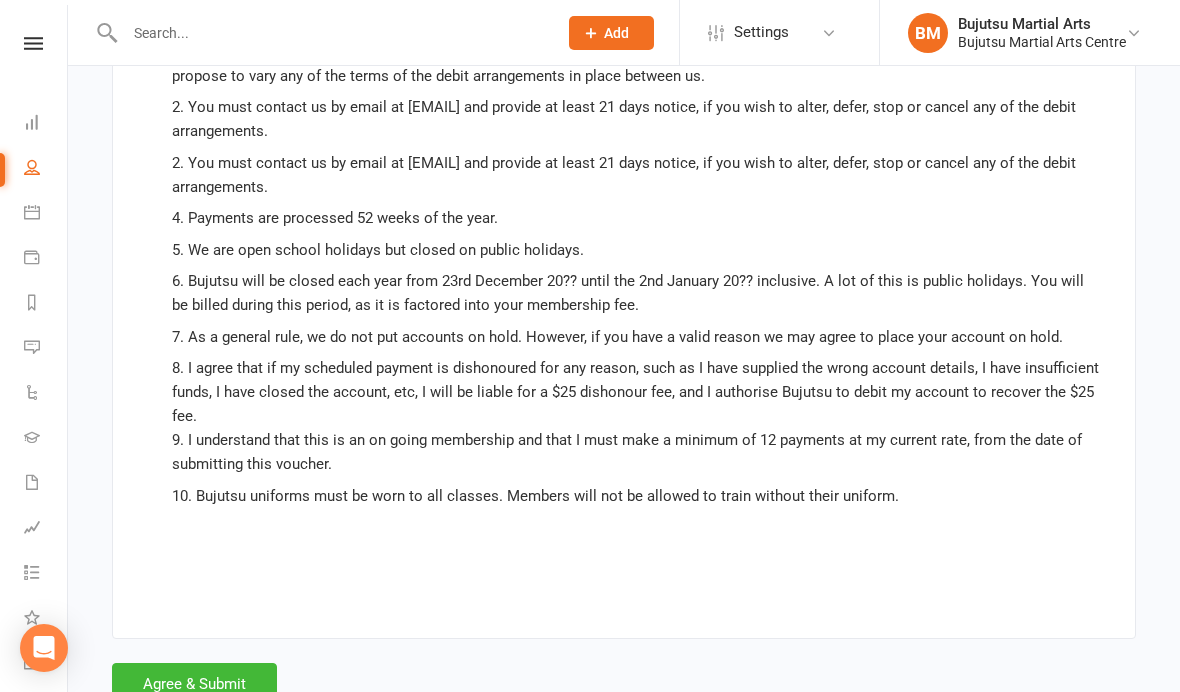 scroll, scrollTop: 6327, scrollLeft: 0, axis: vertical 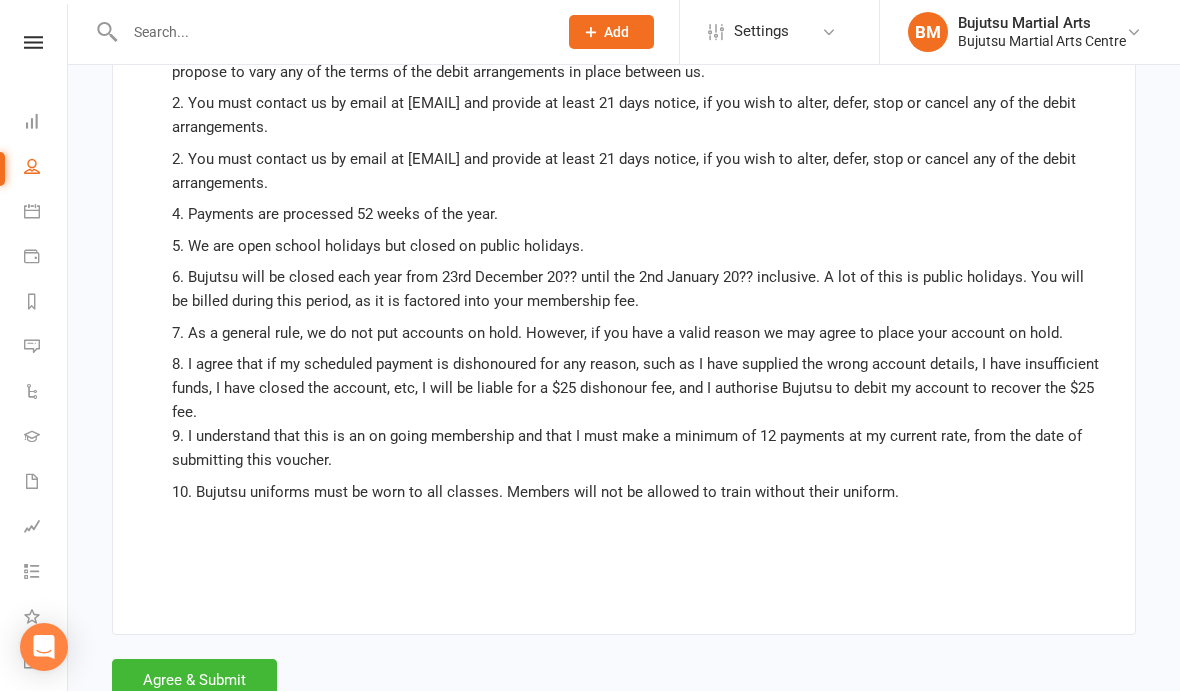 click on "Agree & Submit" at bounding box center [194, 681] 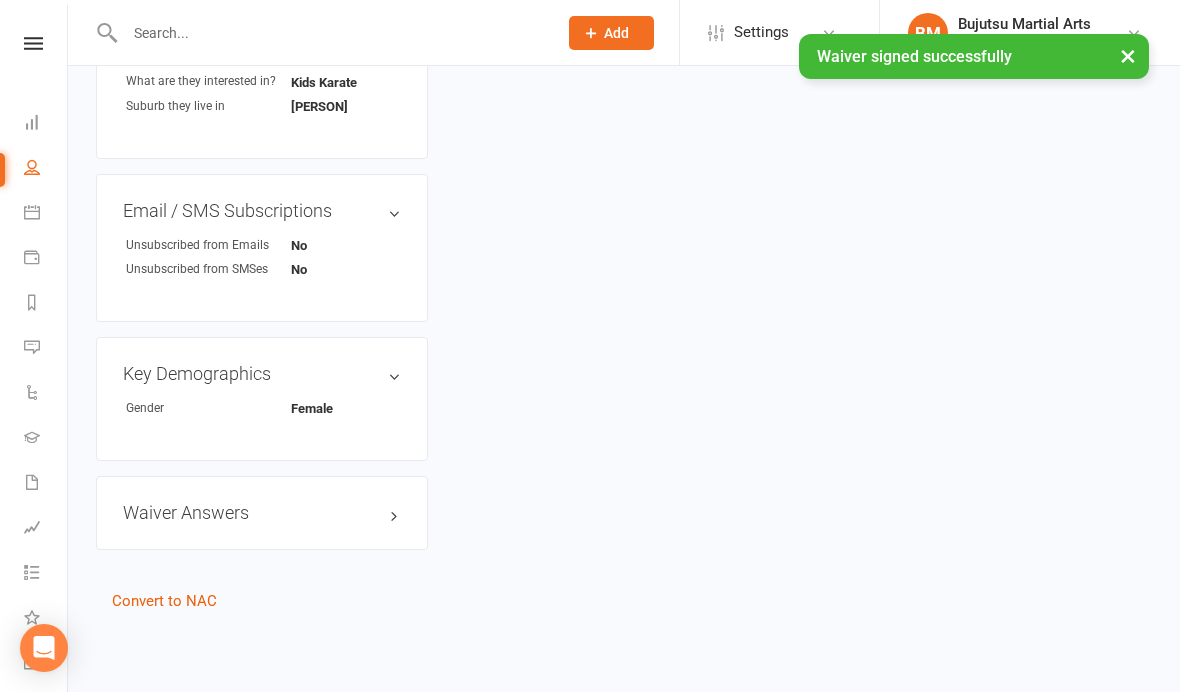 scroll, scrollTop: 0, scrollLeft: 0, axis: both 